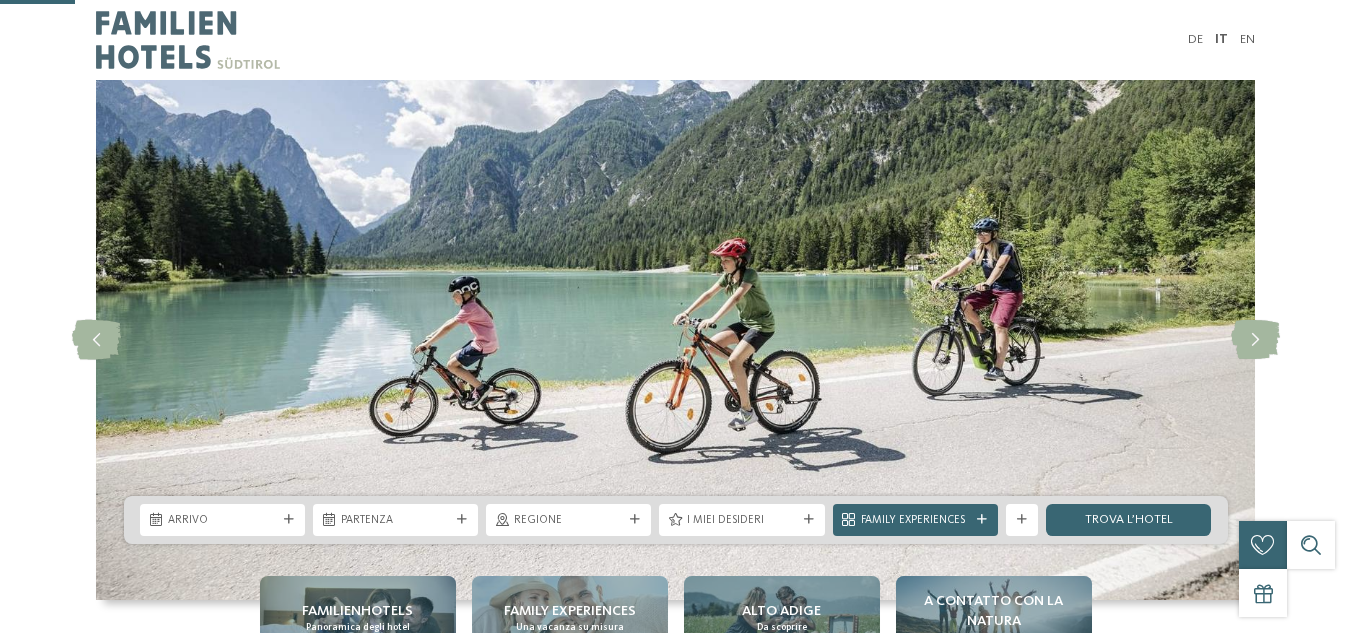 scroll, scrollTop: 300, scrollLeft: 0, axis: vertical 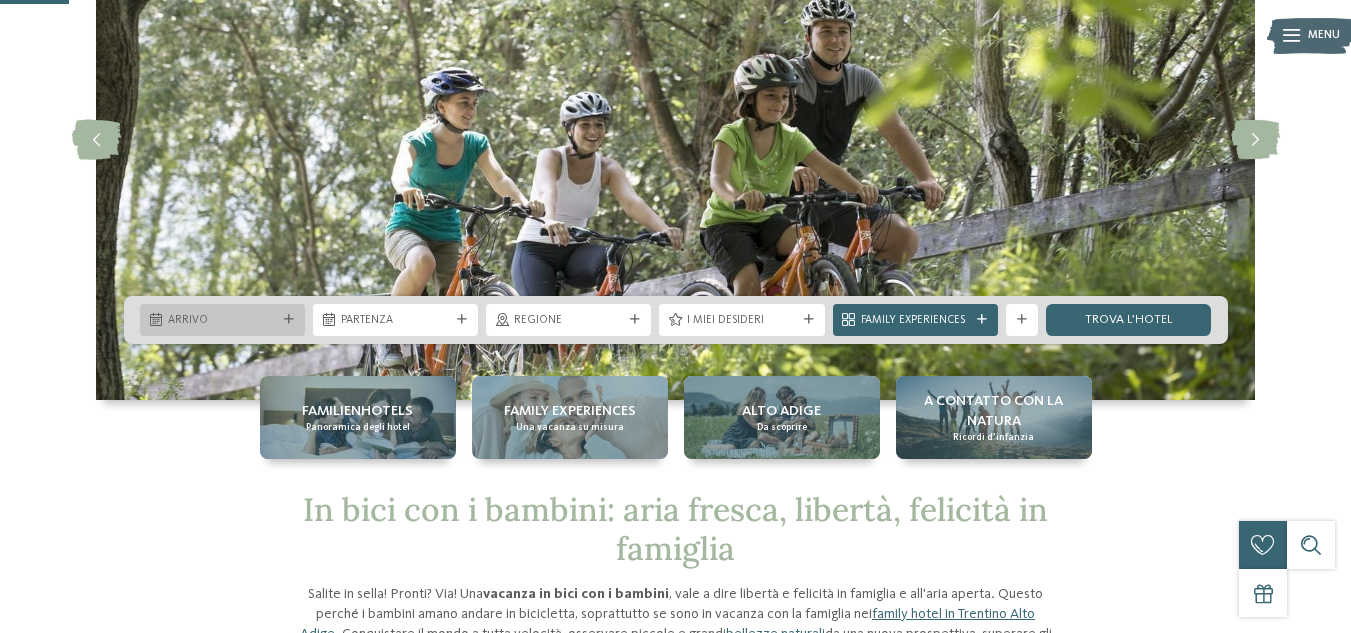 click on "Arrivo" at bounding box center [222, 321] 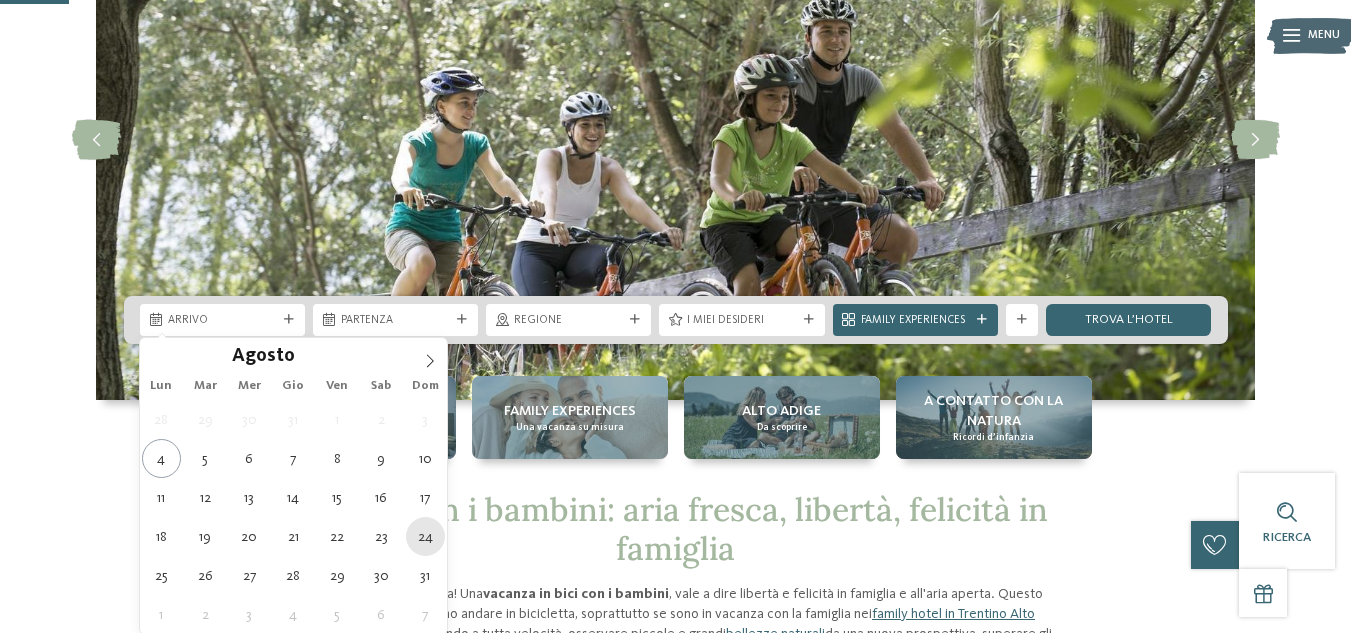 type on "24.08.2025" 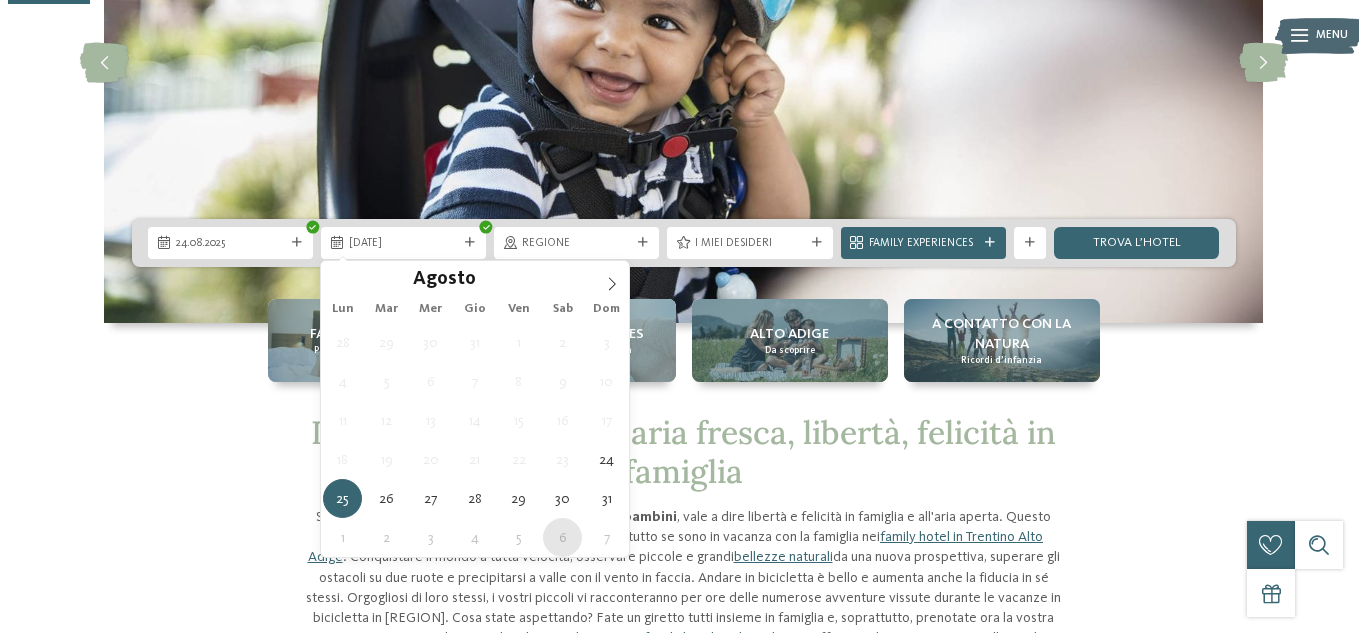 scroll, scrollTop: 300, scrollLeft: 0, axis: vertical 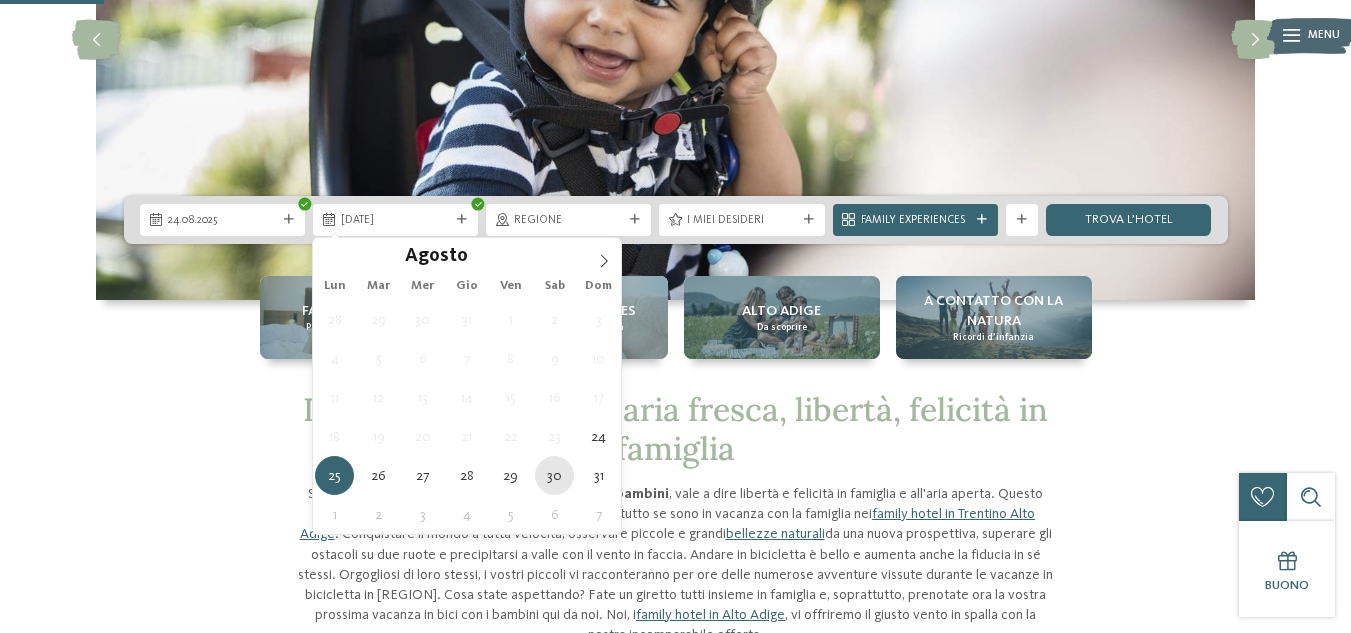 type on "30.08.2025" 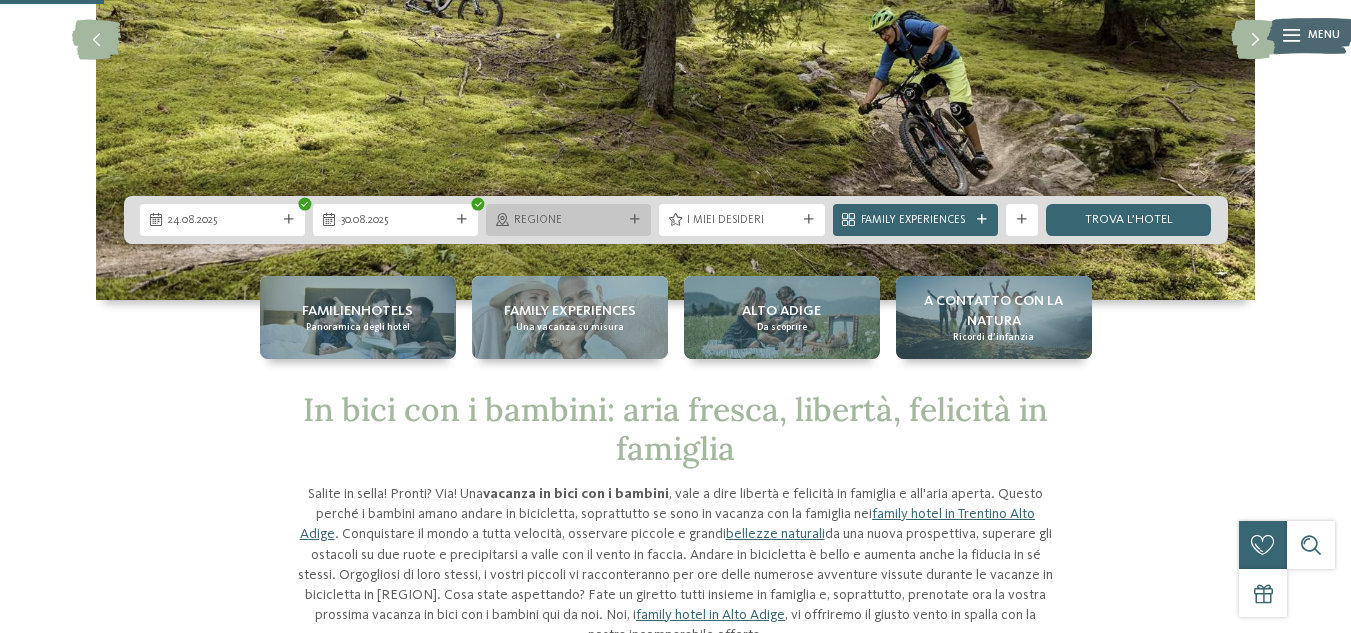 click at bounding box center [635, 220] 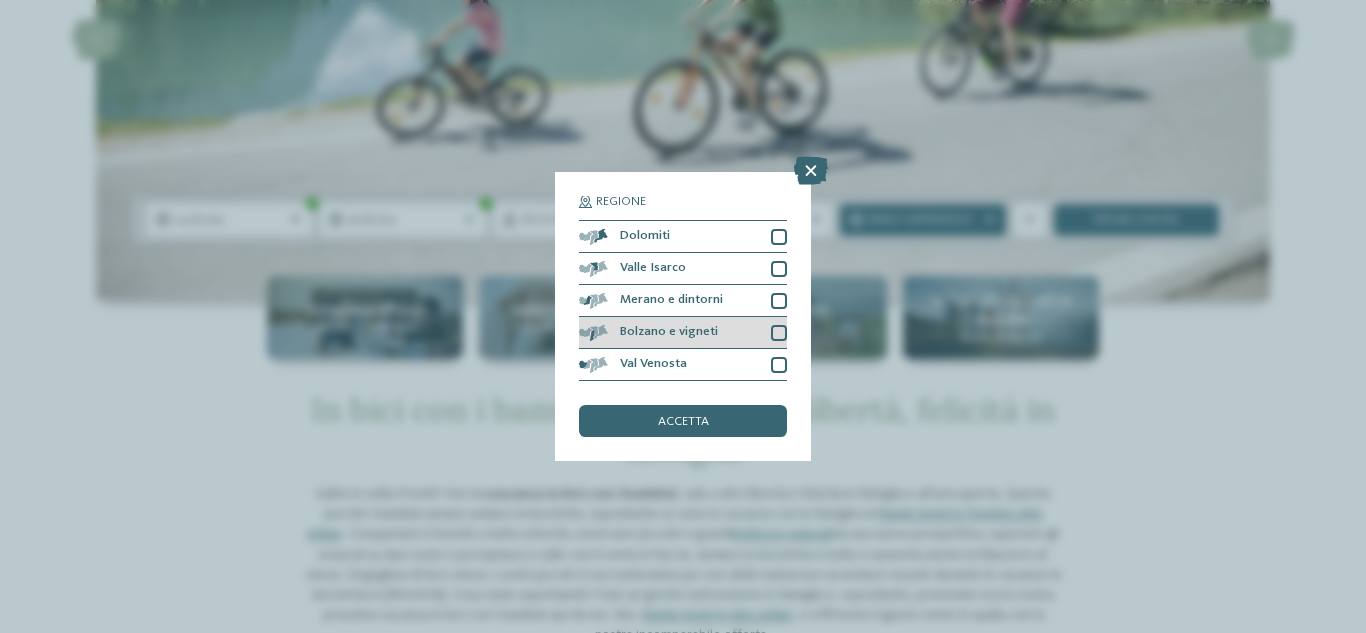 click at bounding box center (779, 333) 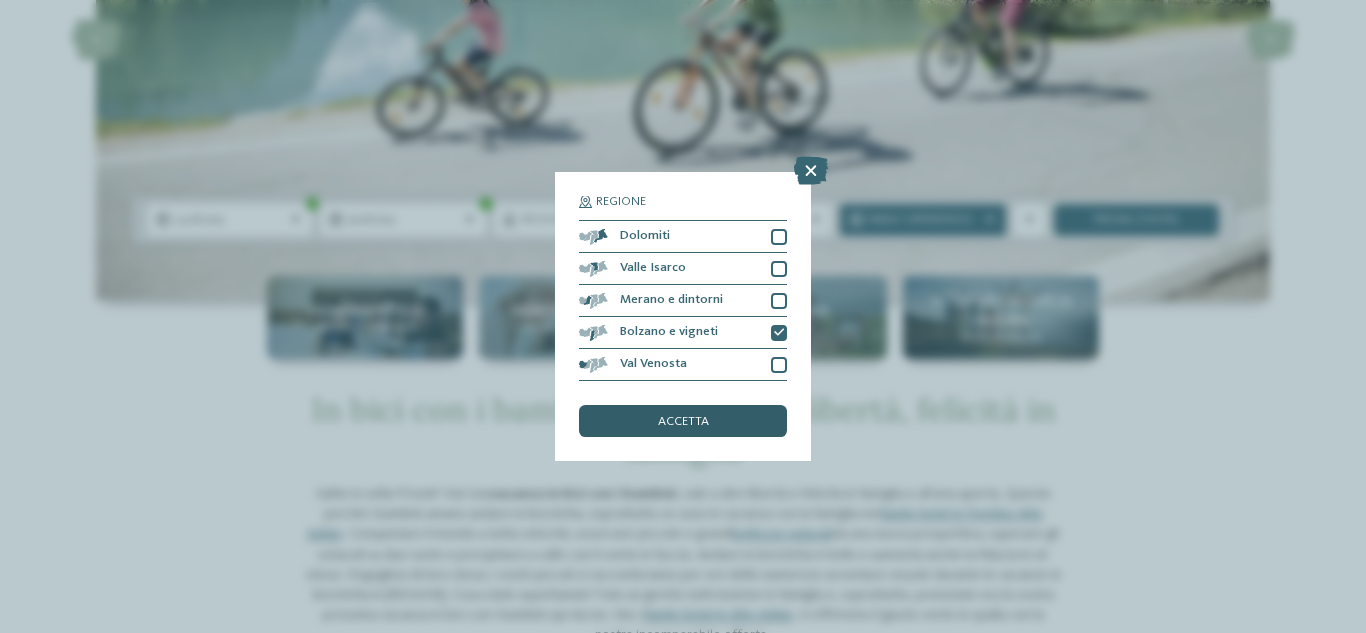click on "accetta" at bounding box center (683, 421) 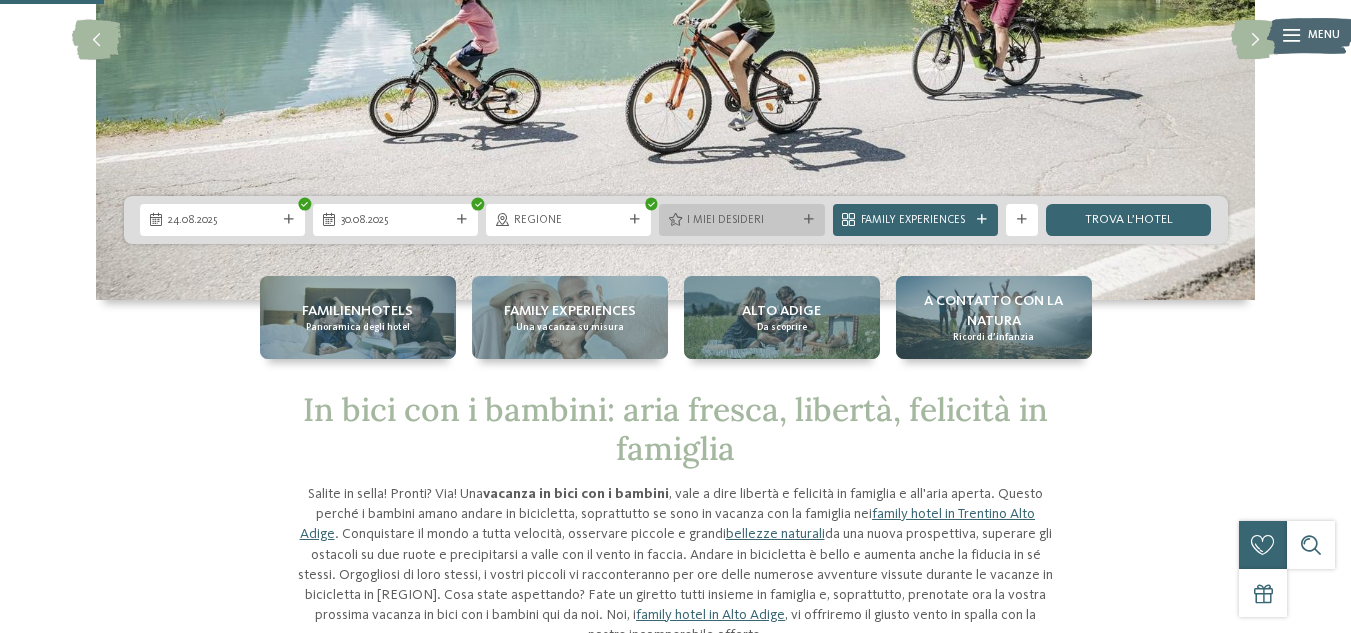 click on "I miei desideri" at bounding box center (741, 220) 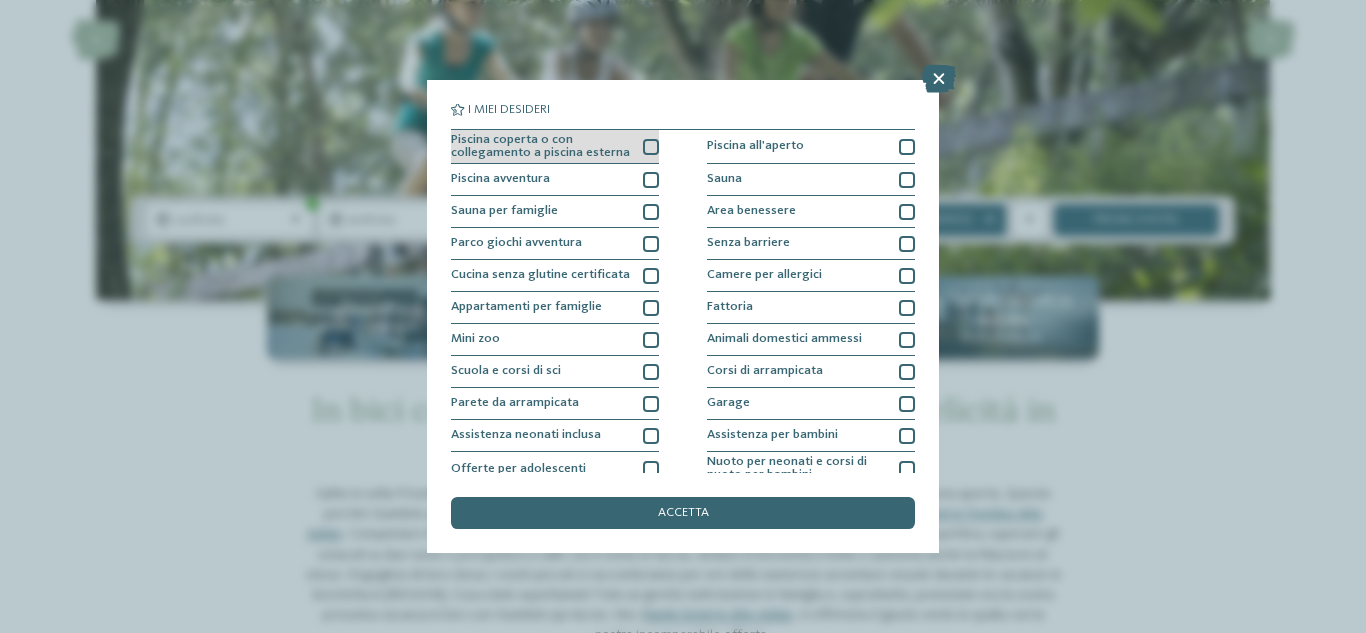 click at bounding box center [651, 147] 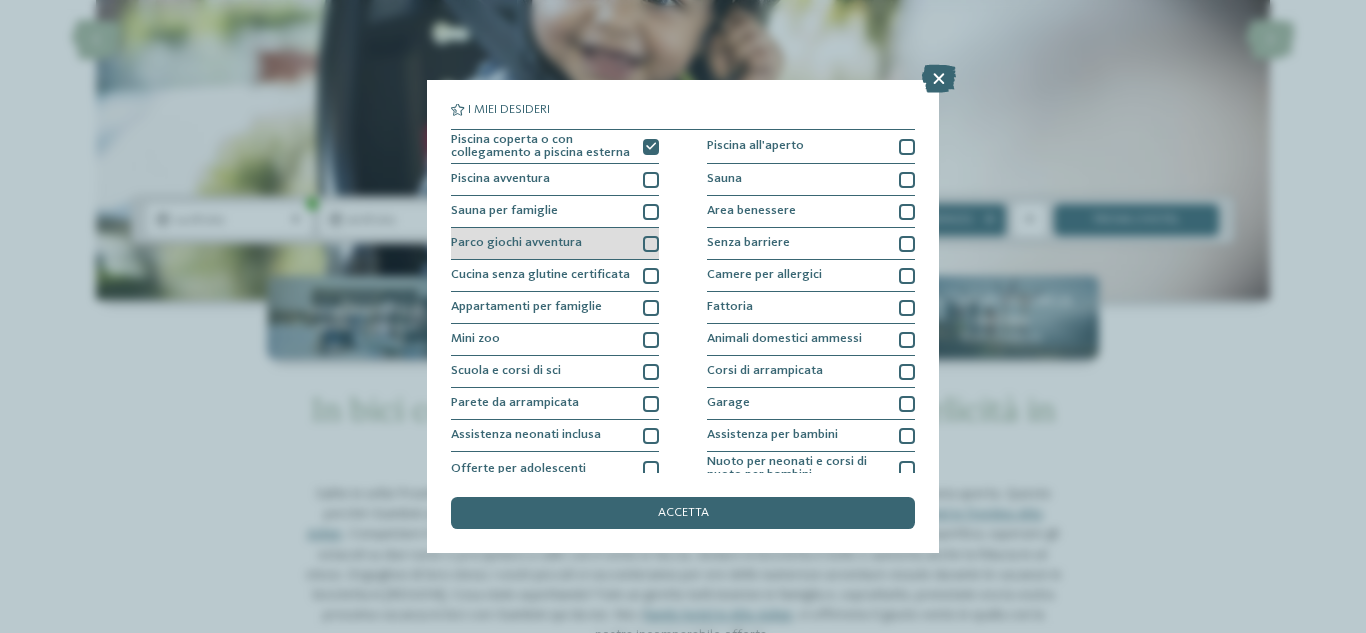 click at bounding box center [651, 244] 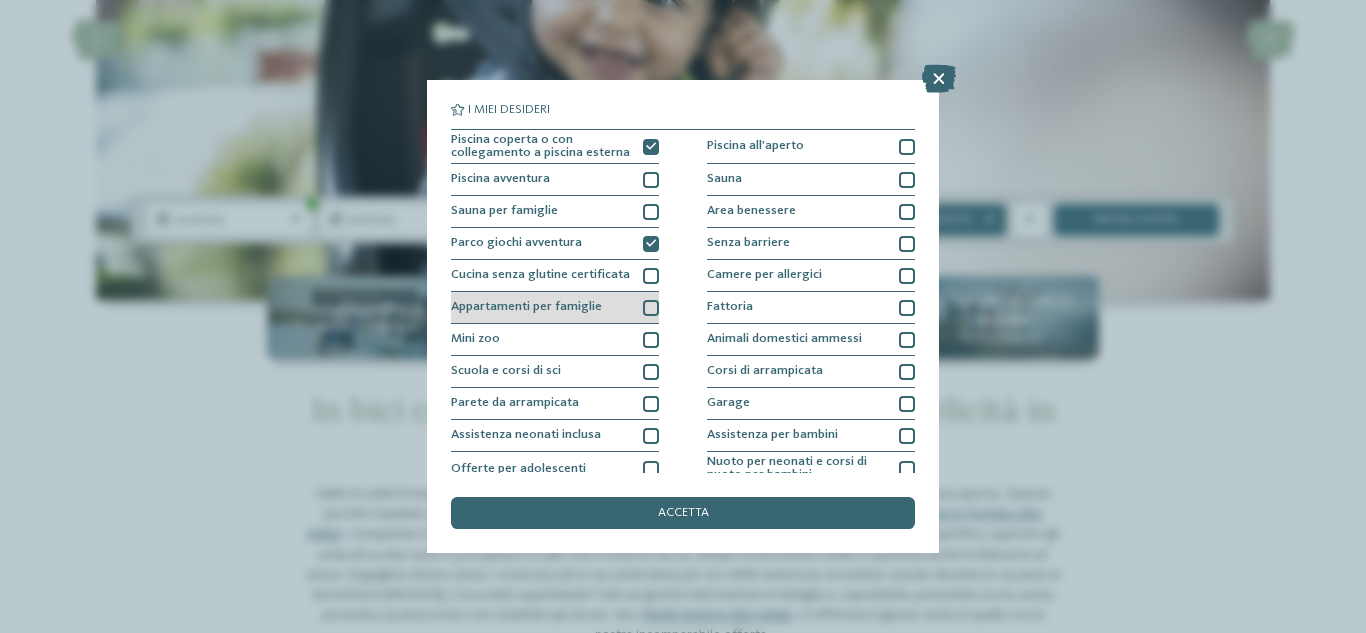 click at bounding box center [651, 308] 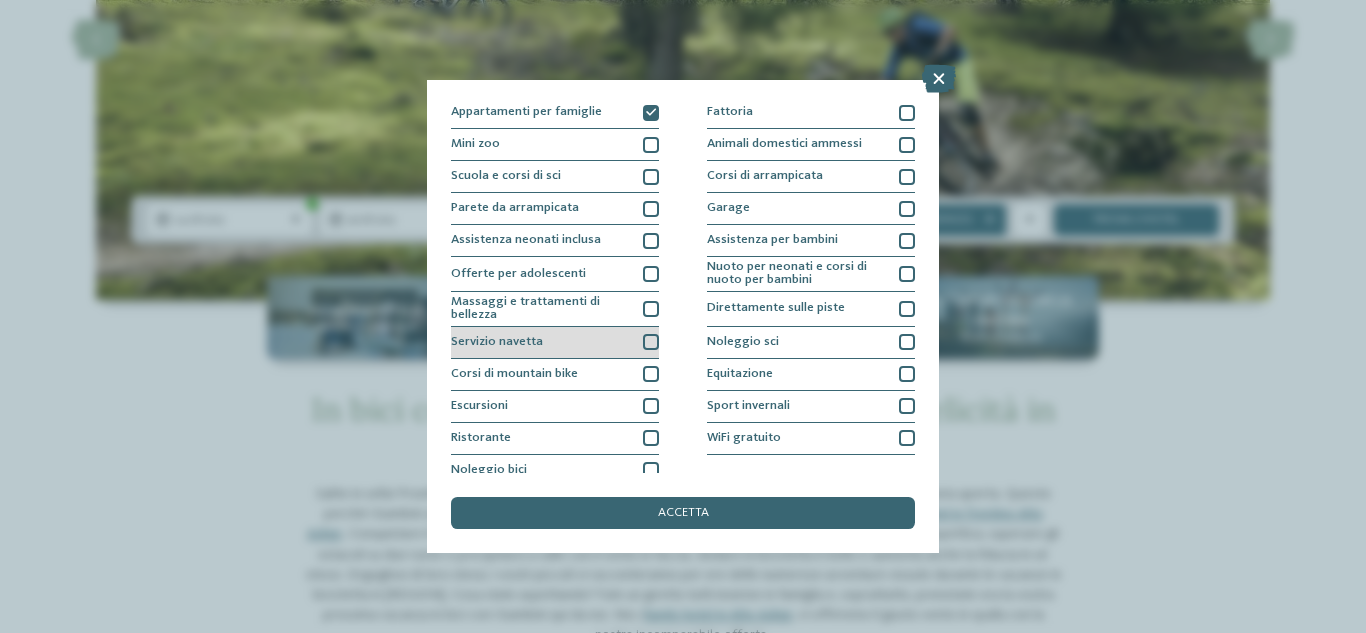scroll, scrollTop: 209, scrollLeft: 0, axis: vertical 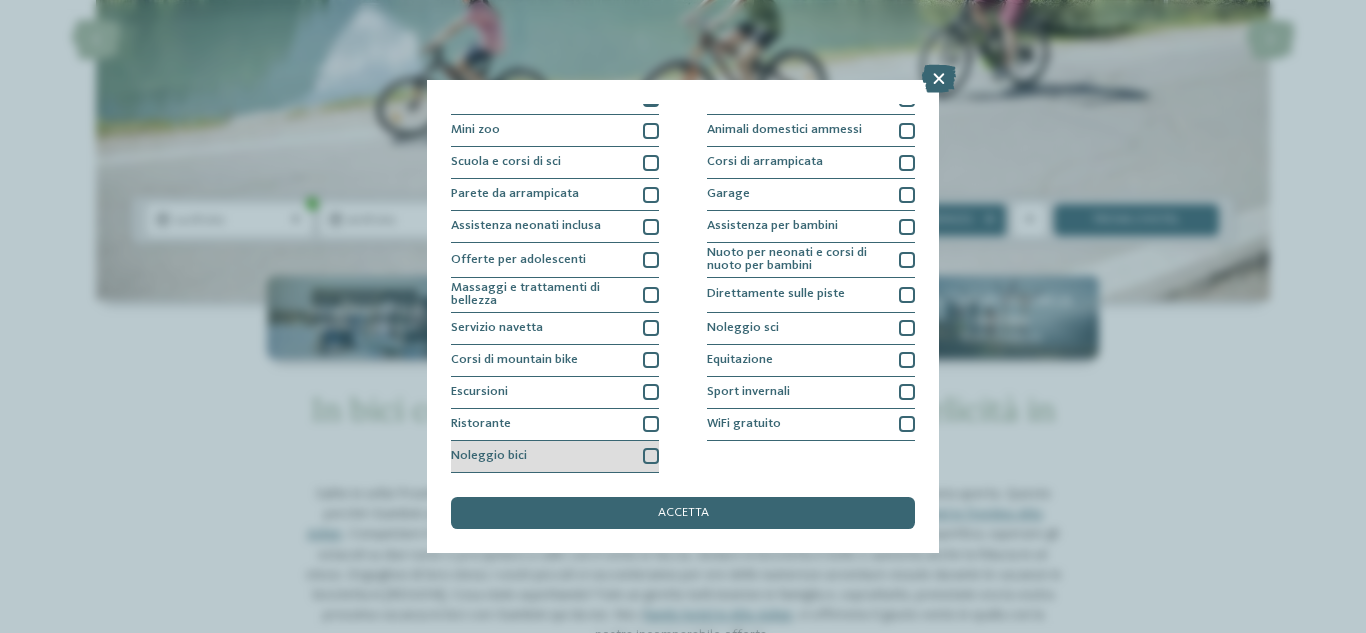 click at bounding box center (651, 456) 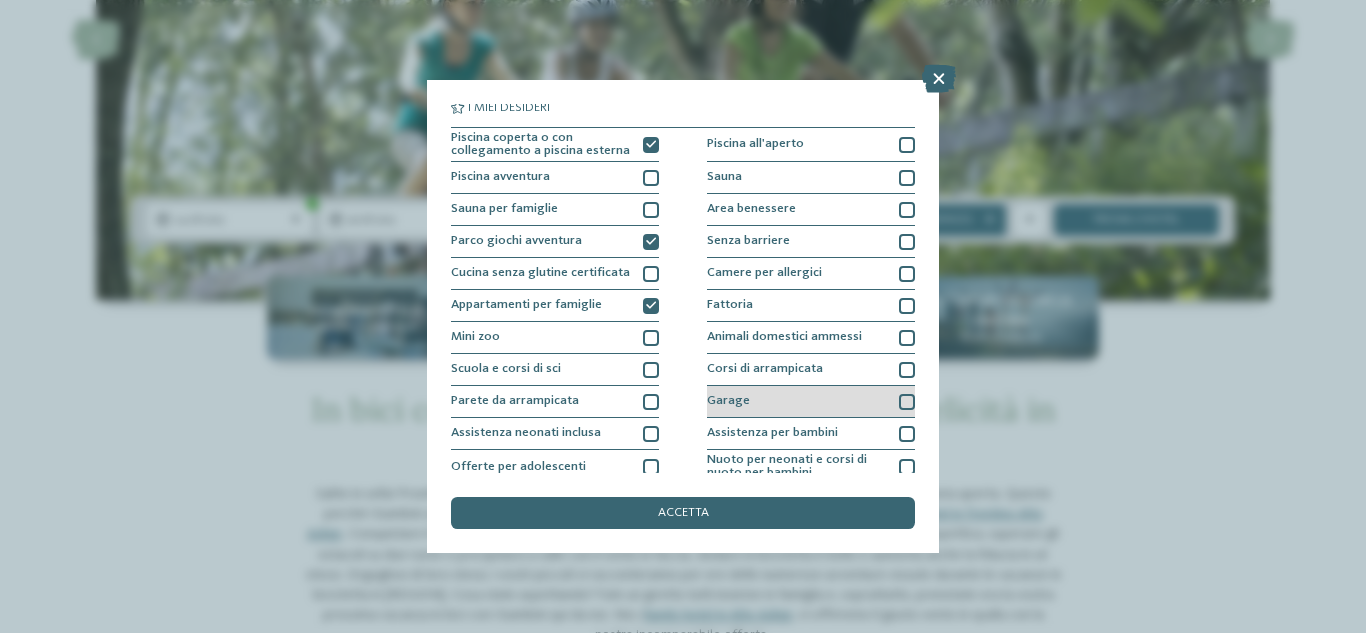 scroll, scrollTop: 0, scrollLeft: 0, axis: both 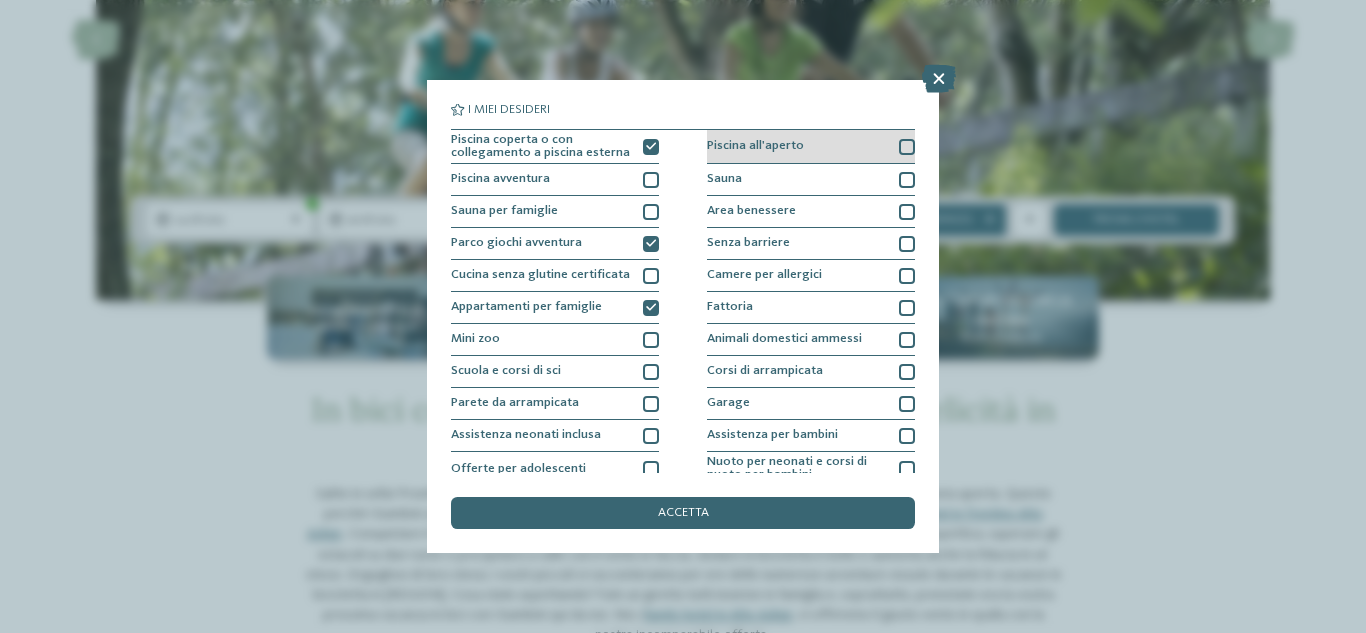 click at bounding box center (907, 147) 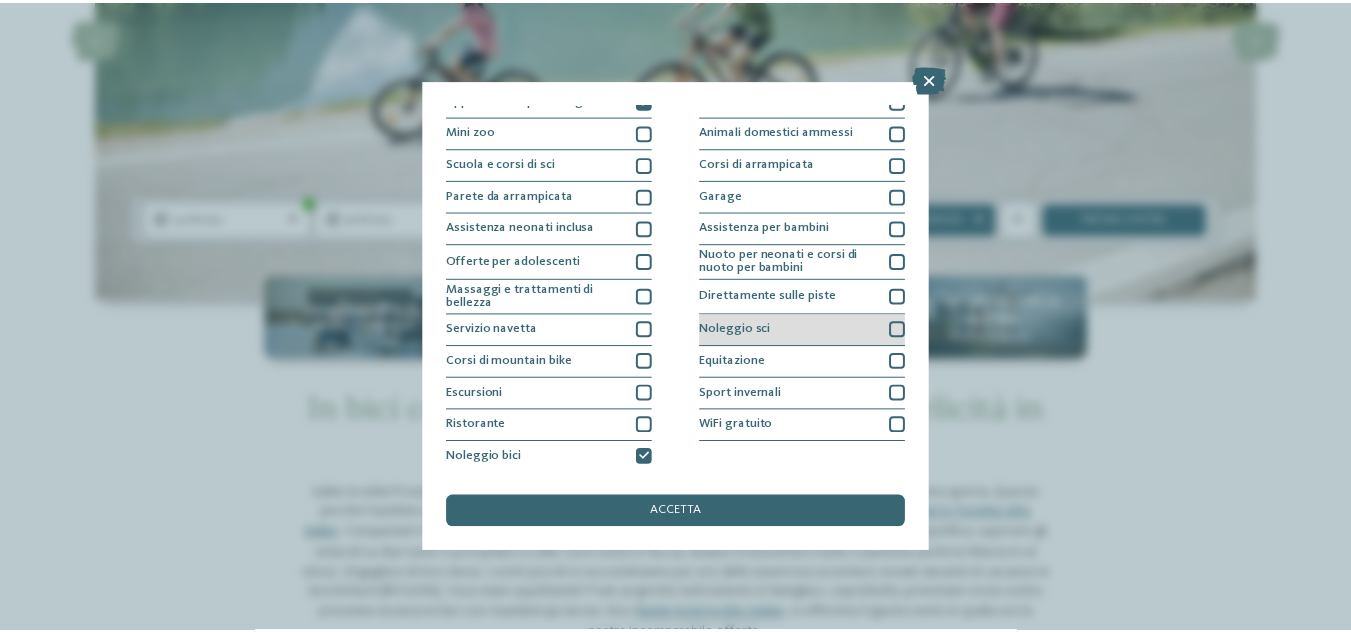 scroll, scrollTop: 209, scrollLeft: 0, axis: vertical 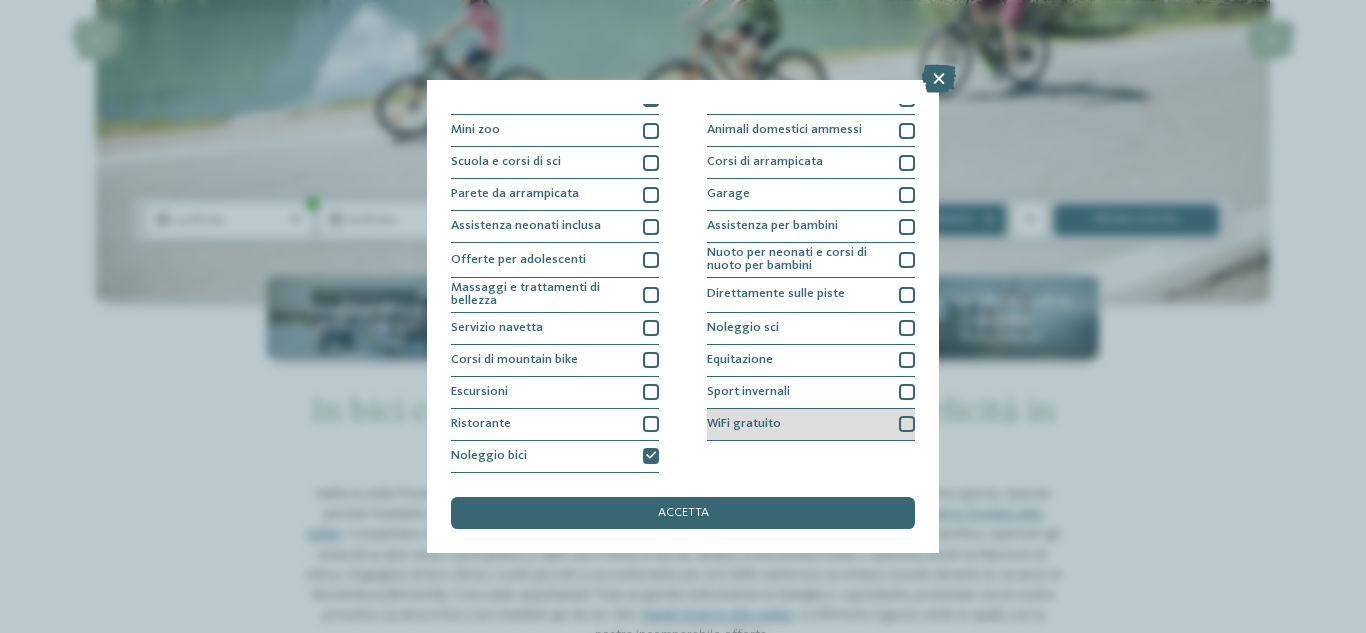 click at bounding box center [907, 424] 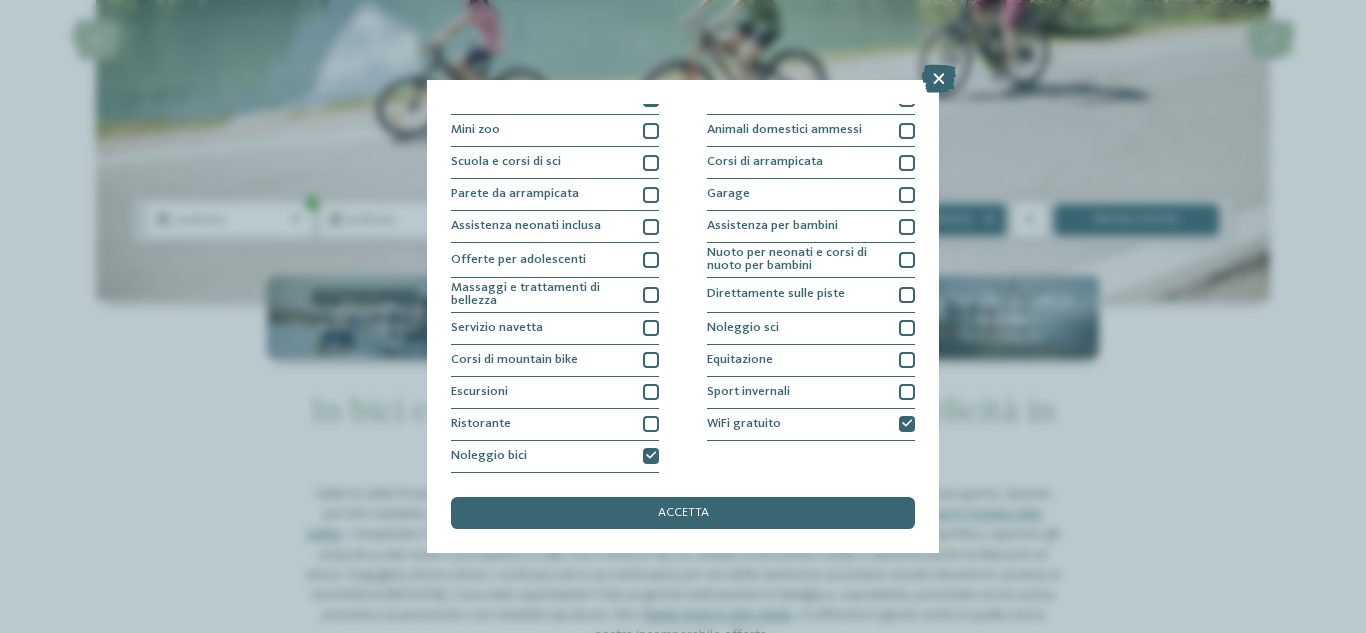 click on "accetta" at bounding box center (683, 513) 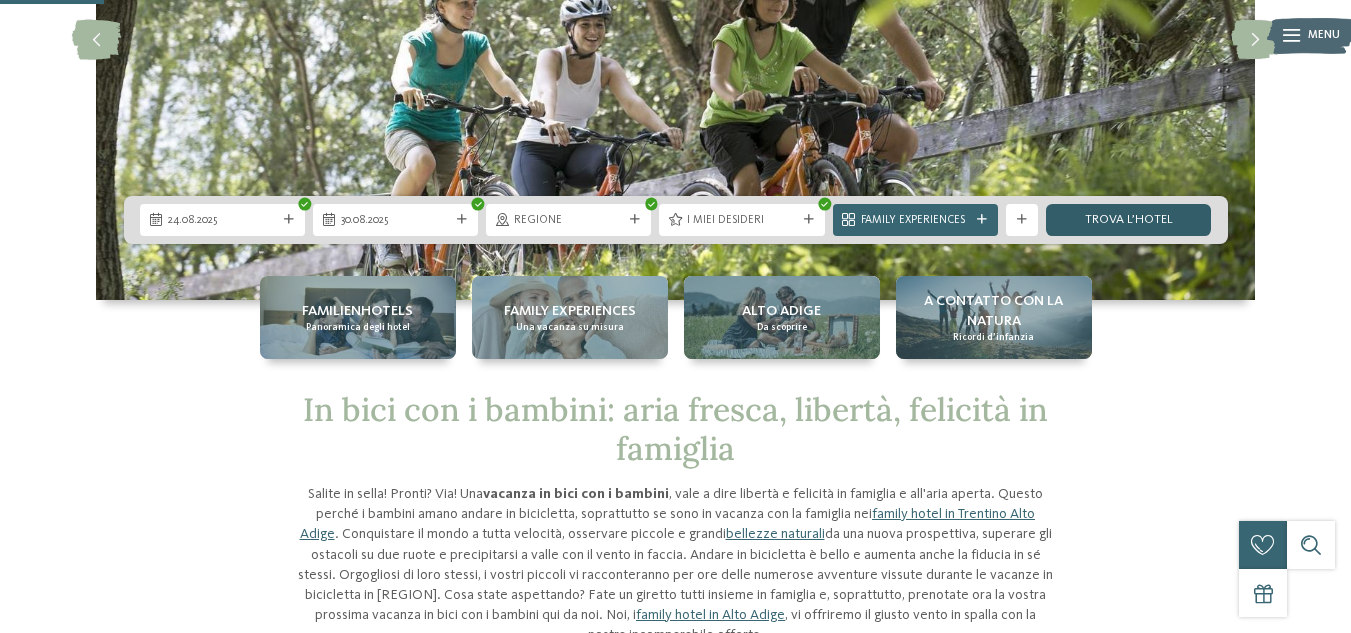 click on "trova l’hotel" at bounding box center [1128, 220] 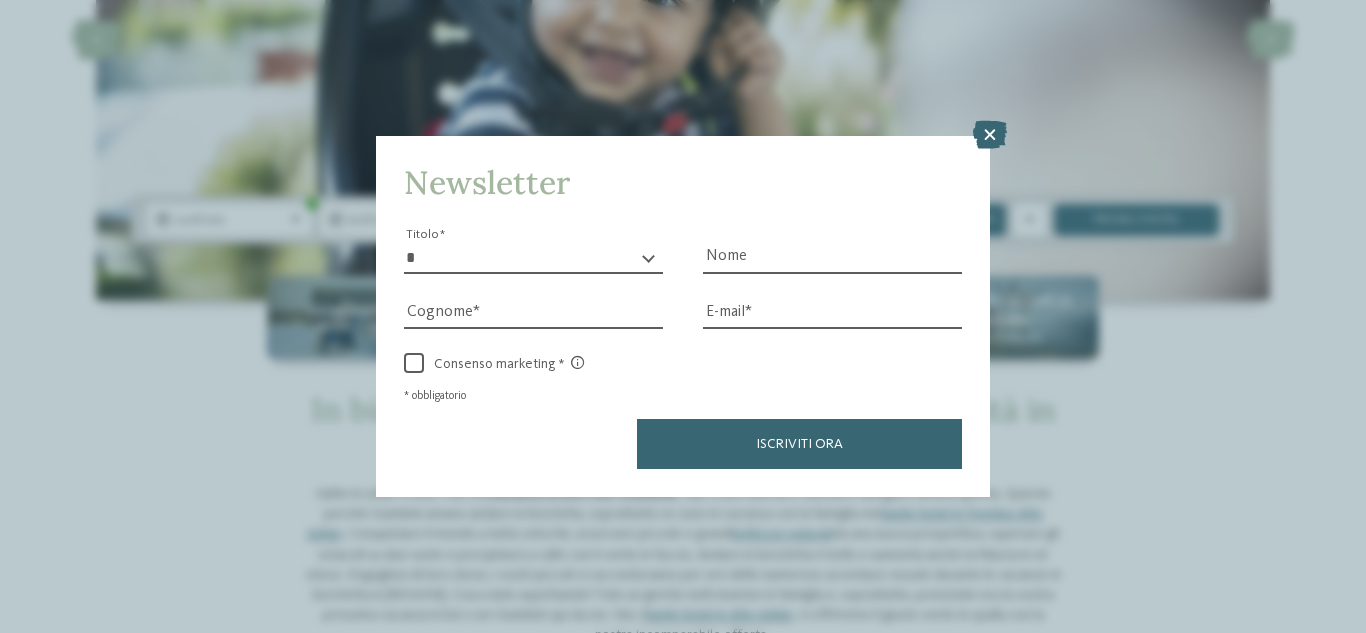 click on "Newsletter
* ****** ******* ******** ******
Titolo
Nome
Cognome
Fax" at bounding box center (683, 316) 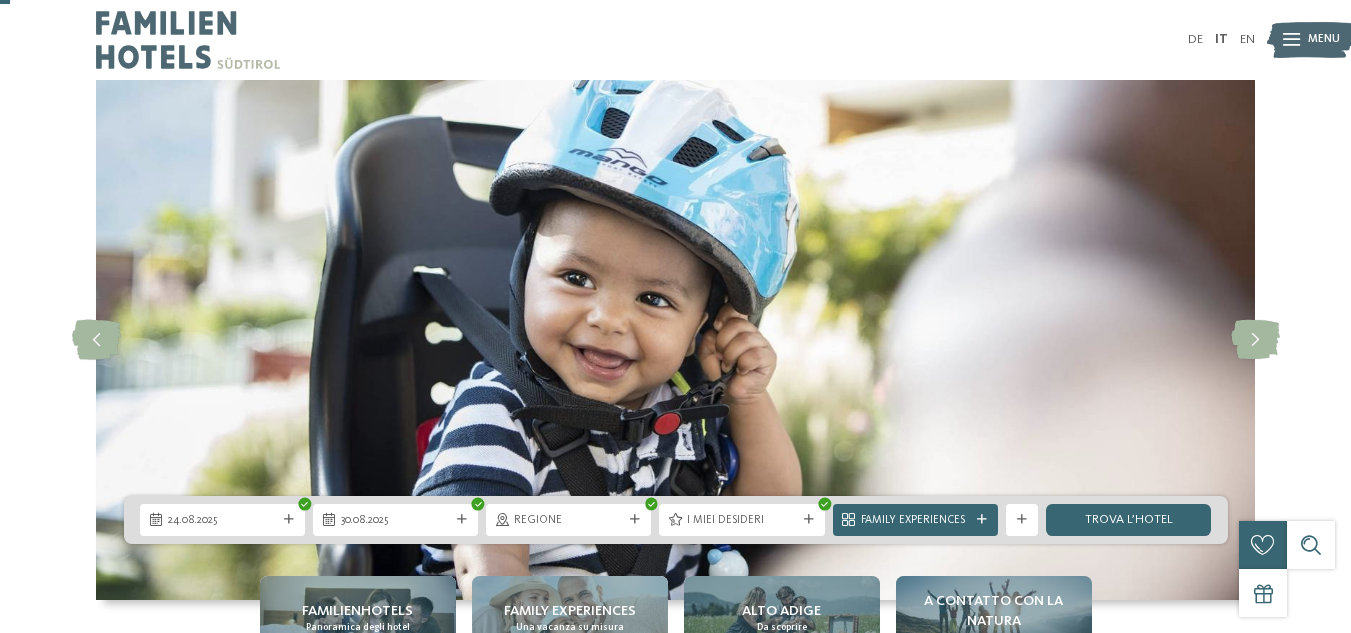 scroll, scrollTop: 200, scrollLeft: 0, axis: vertical 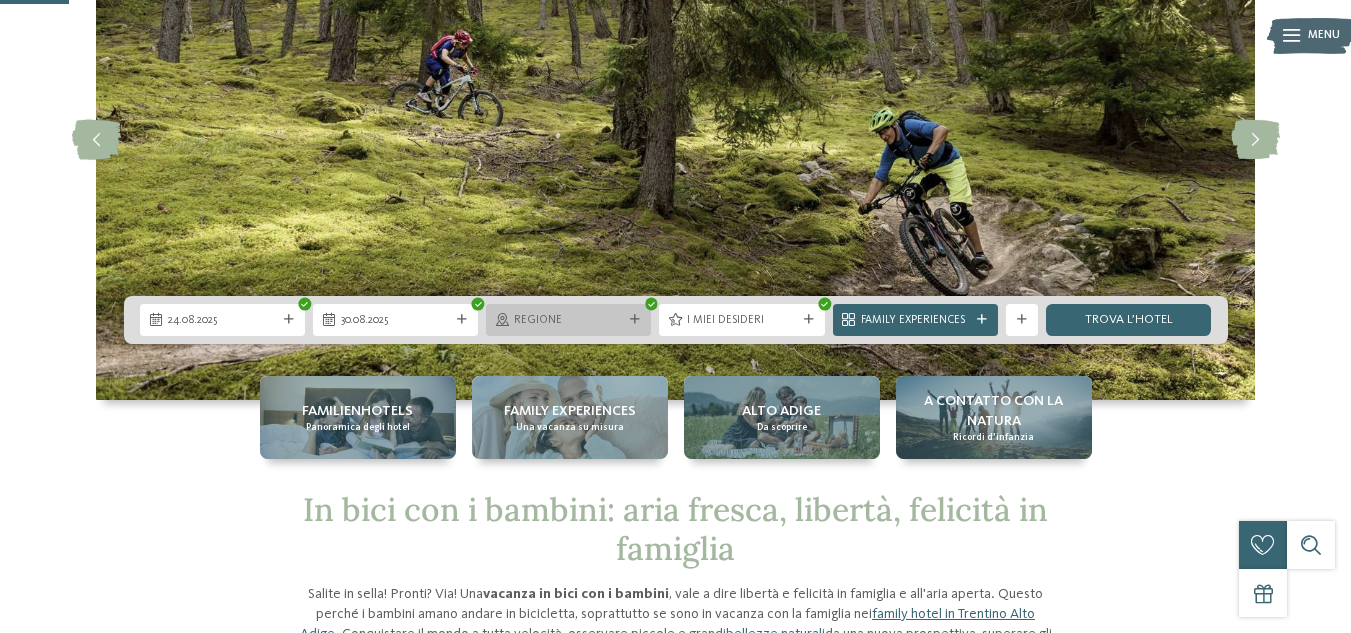 click on "Regione" at bounding box center [568, 320] 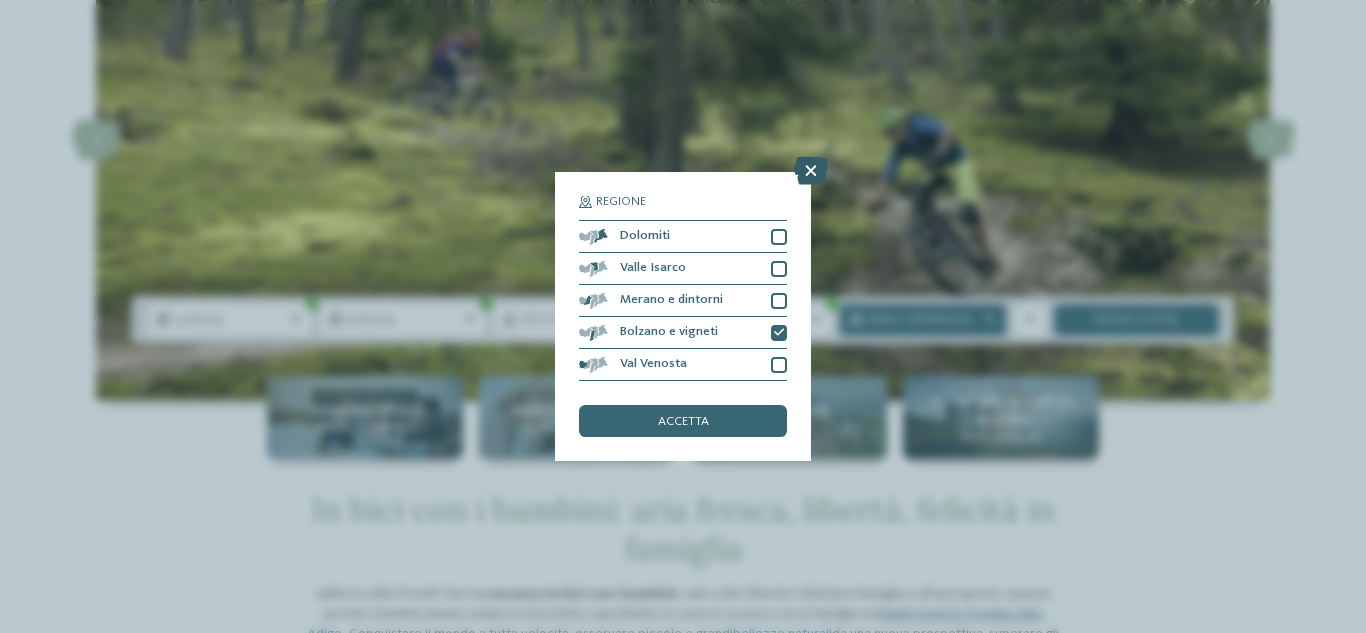click at bounding box center [811, 171] 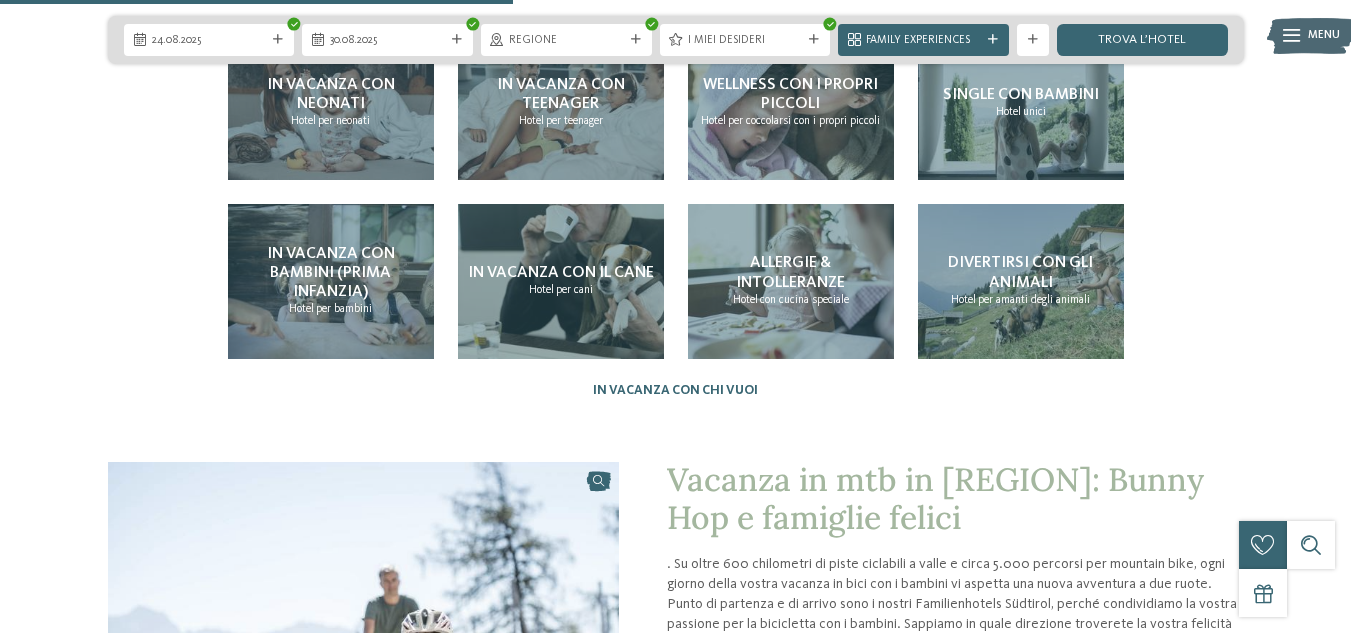 scroll, scrollTop: 1400, scrollLeft: 0, axis: vertical 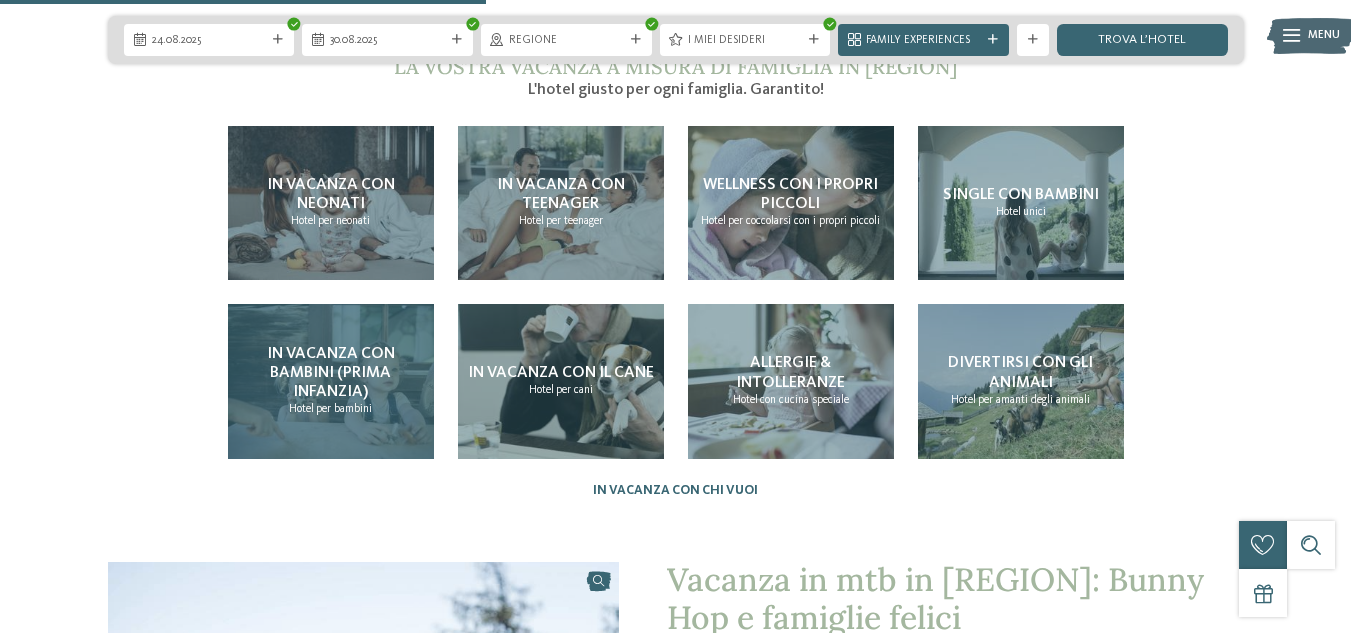 click on "In vacanza con bambini (prima infanzia)" at bounding box center [331, 373] 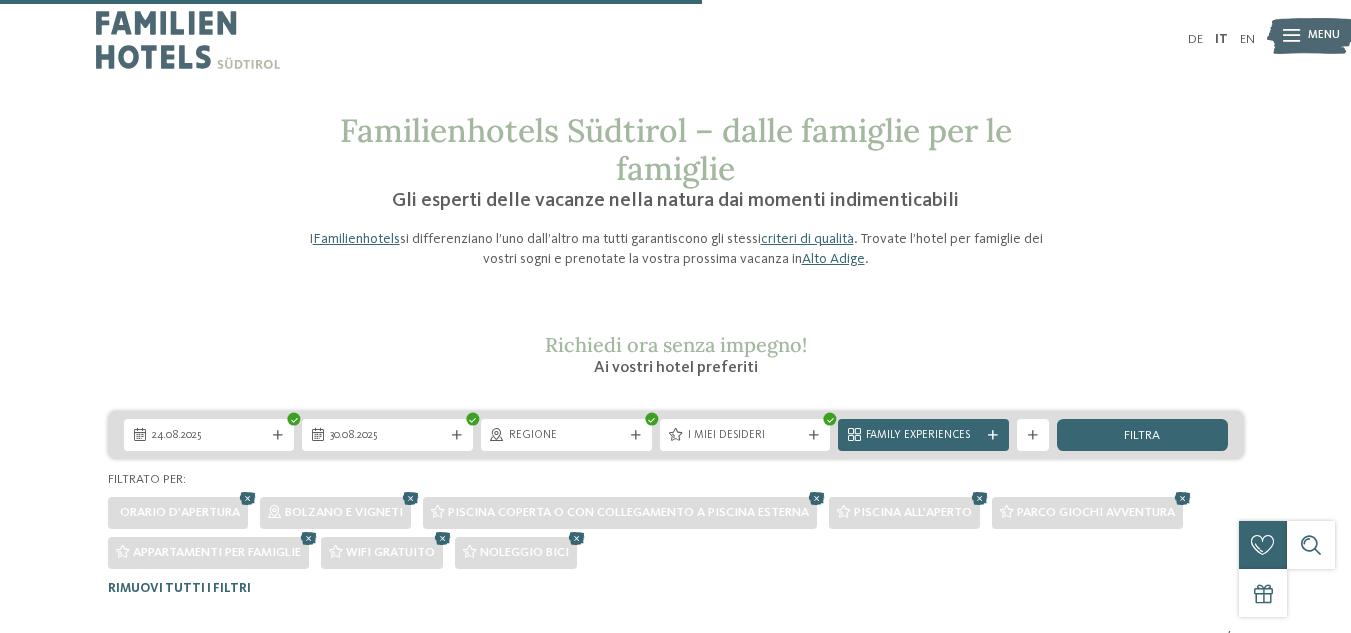 scroll, scrollTop: 443, scrollLeft: 0, axis: vertical 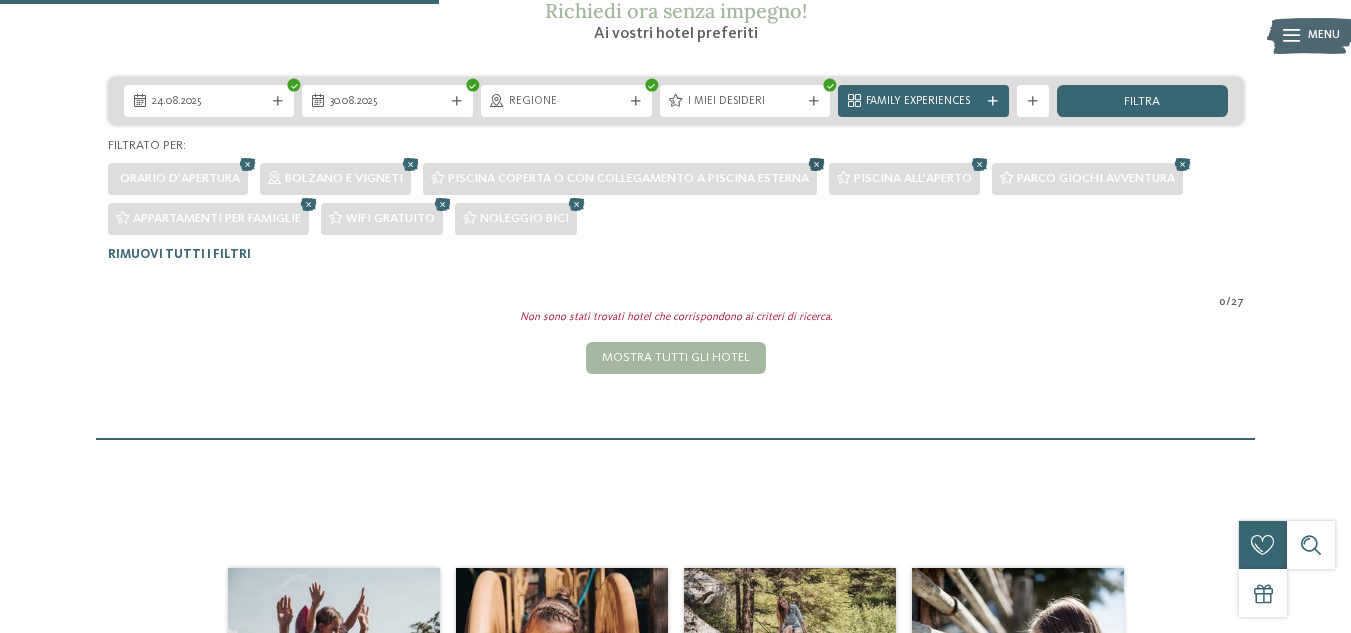 click at bounding box center (817, 165) 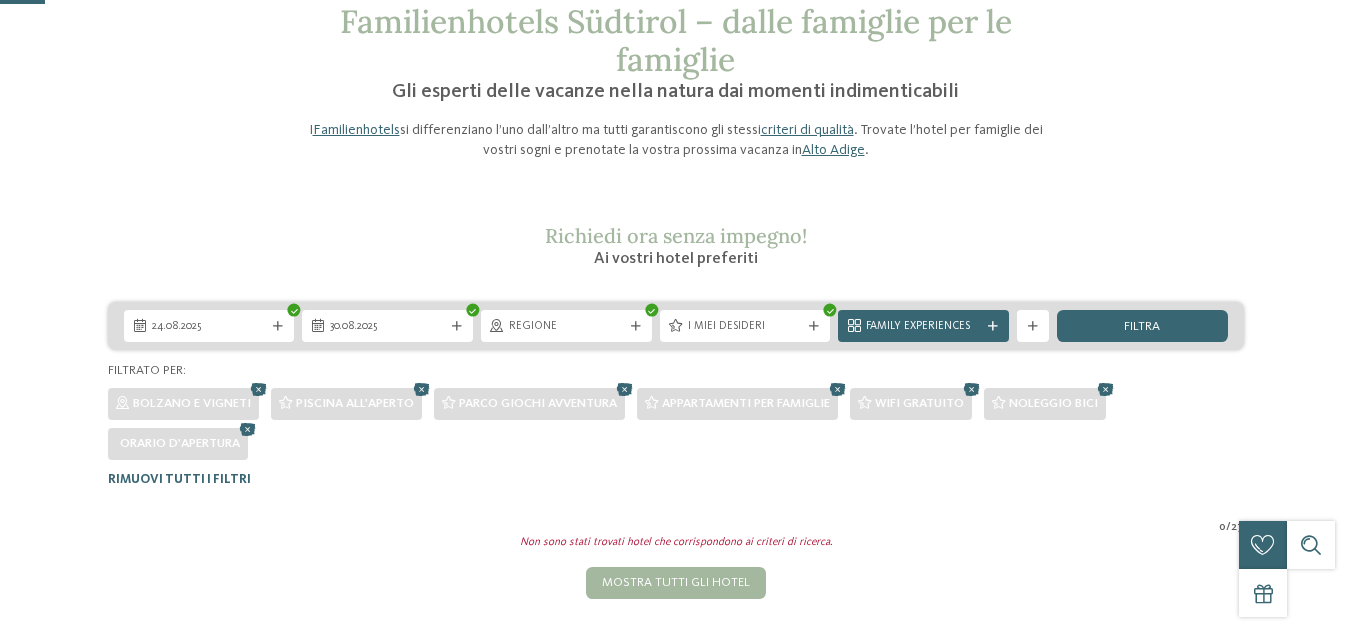 scroll, scrollTop: 34, scrollLeft: 0, axis: vertical 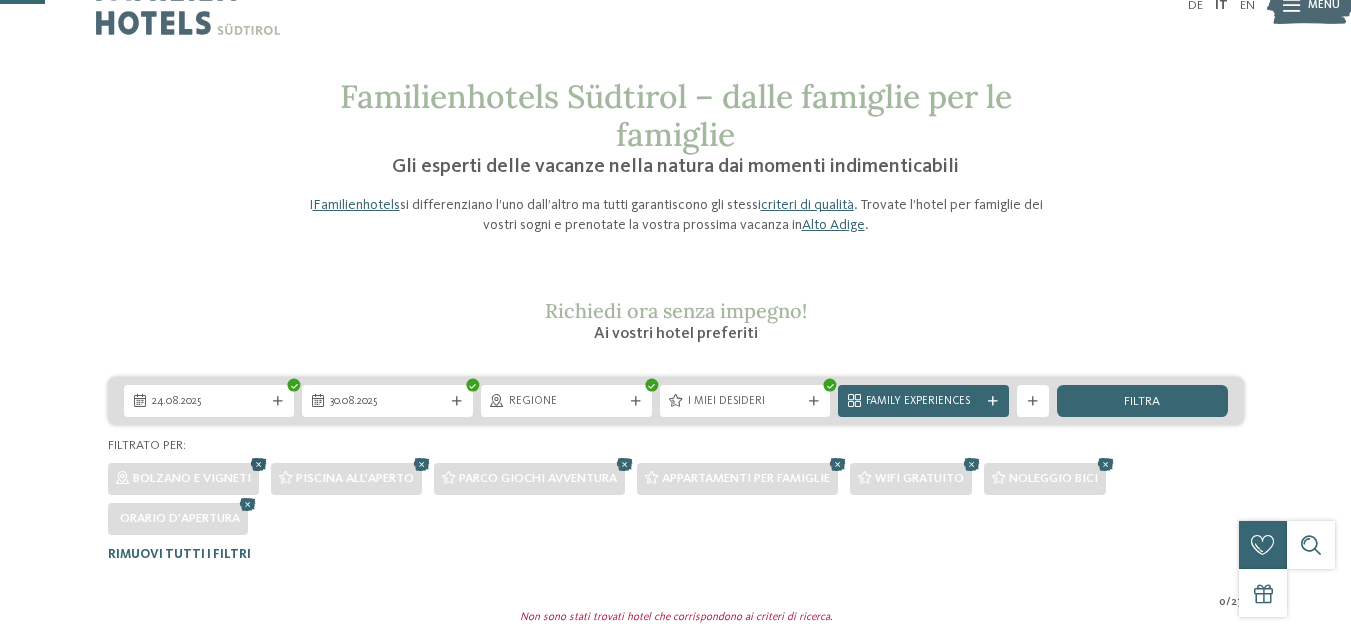 click at bounding box center (259, 465) 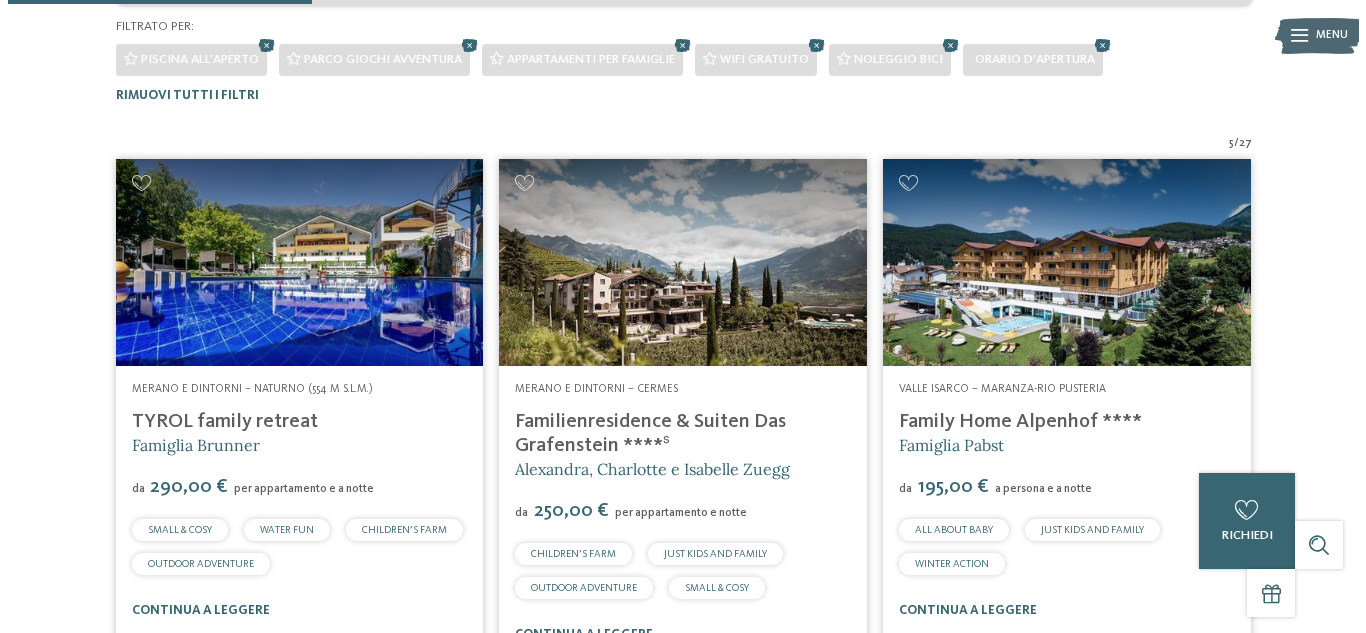 scroll, scrollTop: 442, scrollLeft: 0, axis: vertical 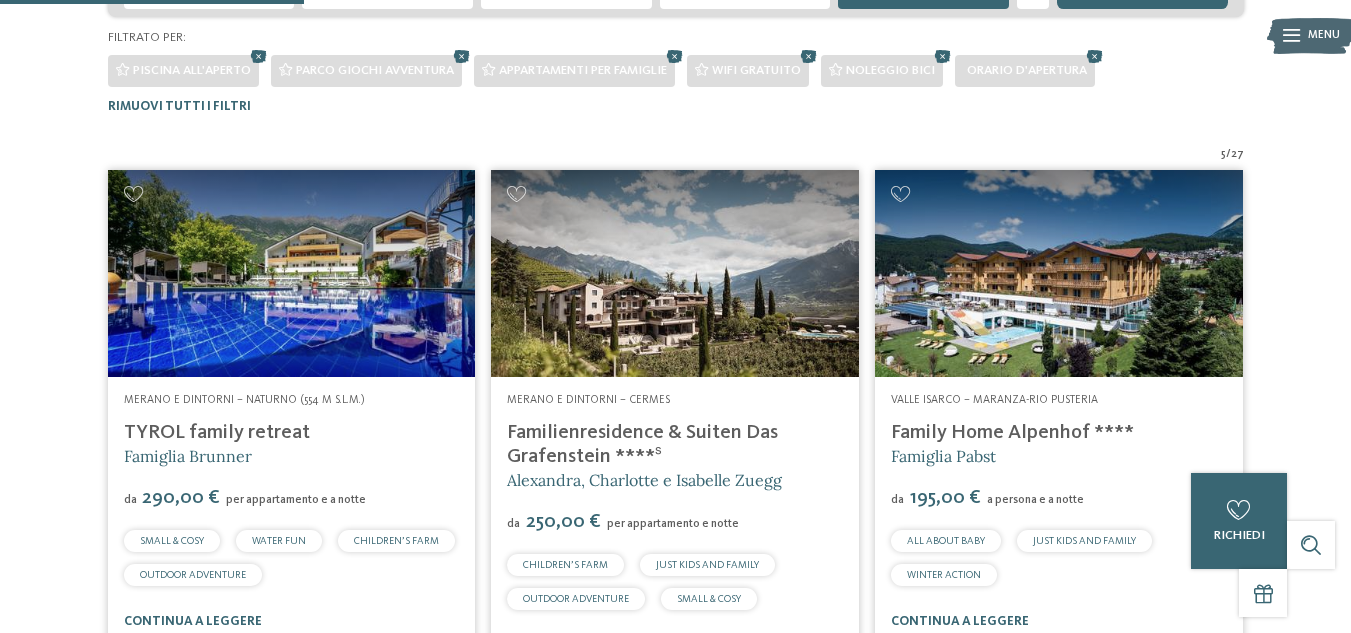 click at bounding box center (1059, 273) 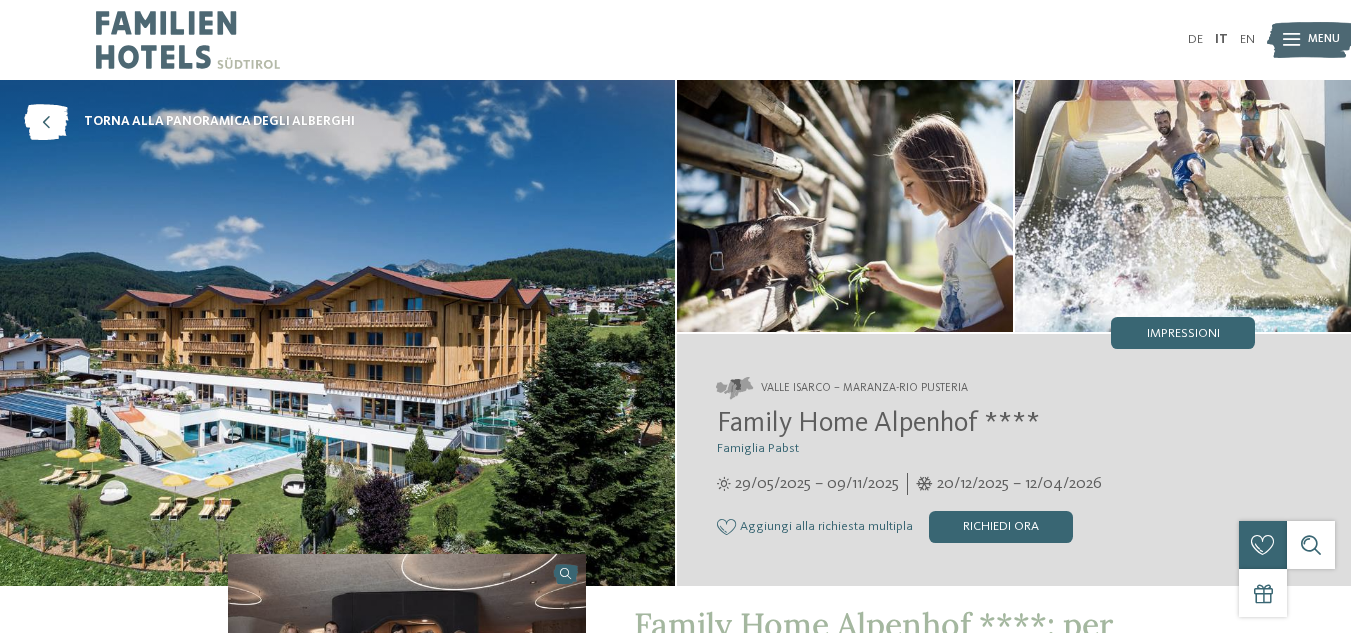 scroll, scrollTop: 0, scrollLeft: 0, axis: both 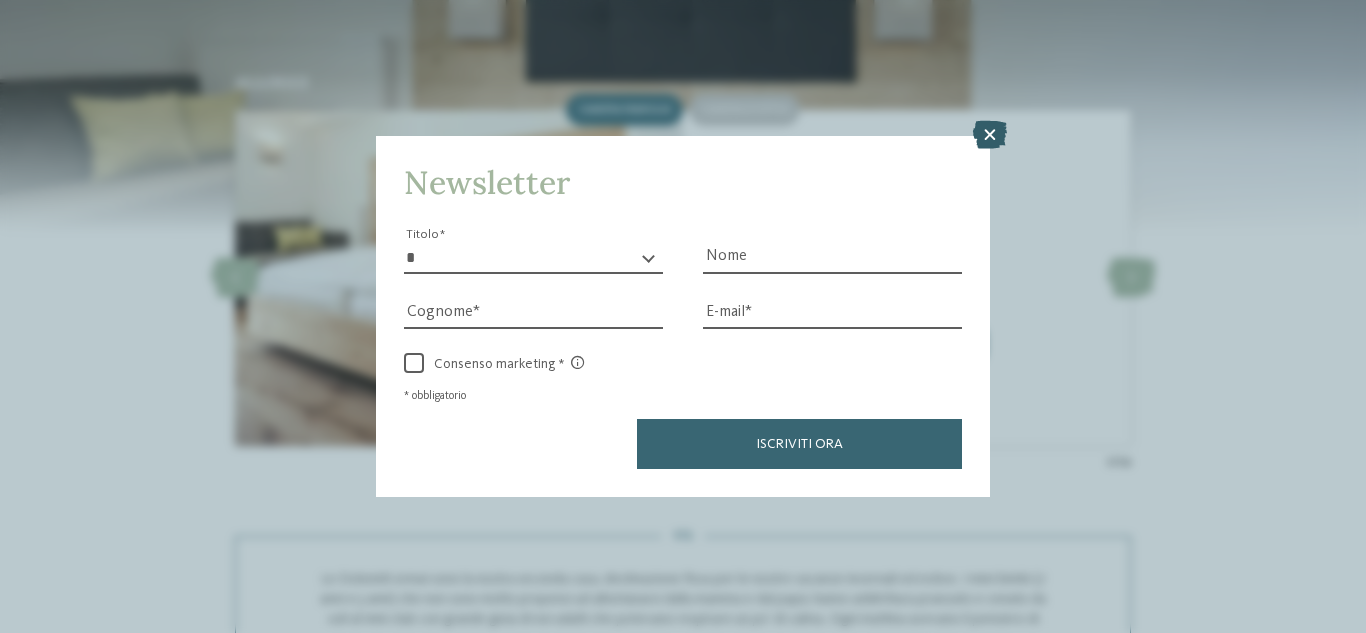click at bounding box center (990, 135) 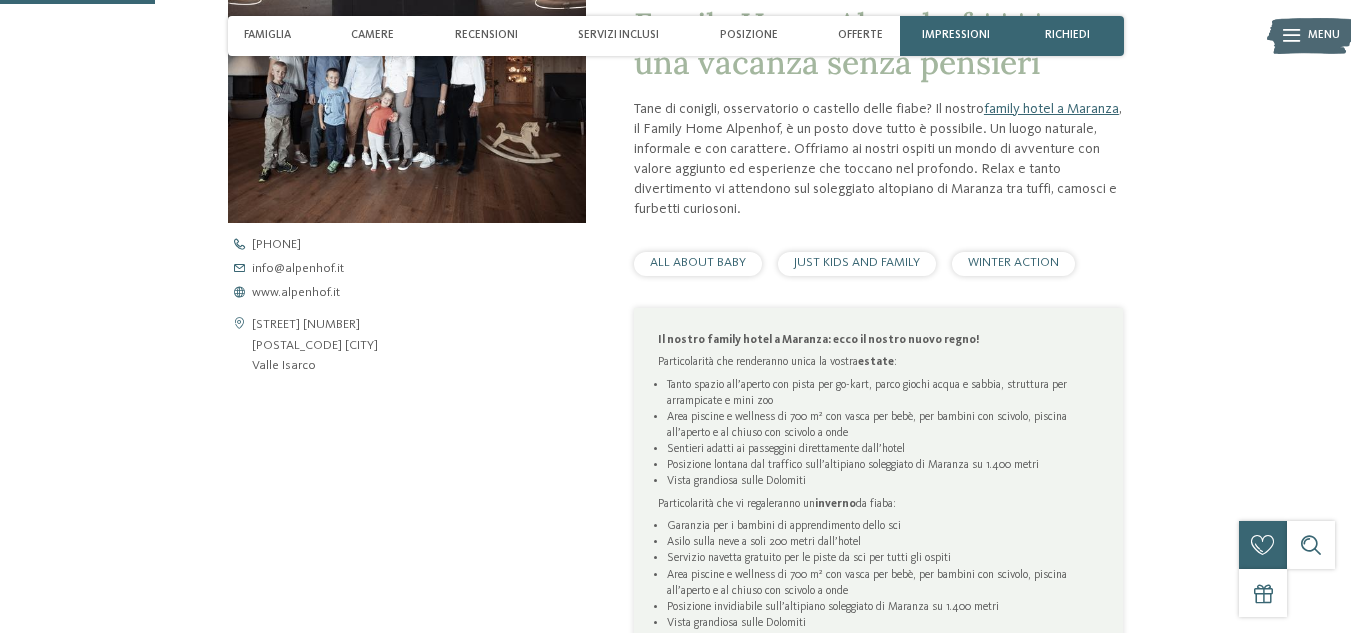 scroll, scrollTop: 800, scrollLeft: 0, axis: vertical 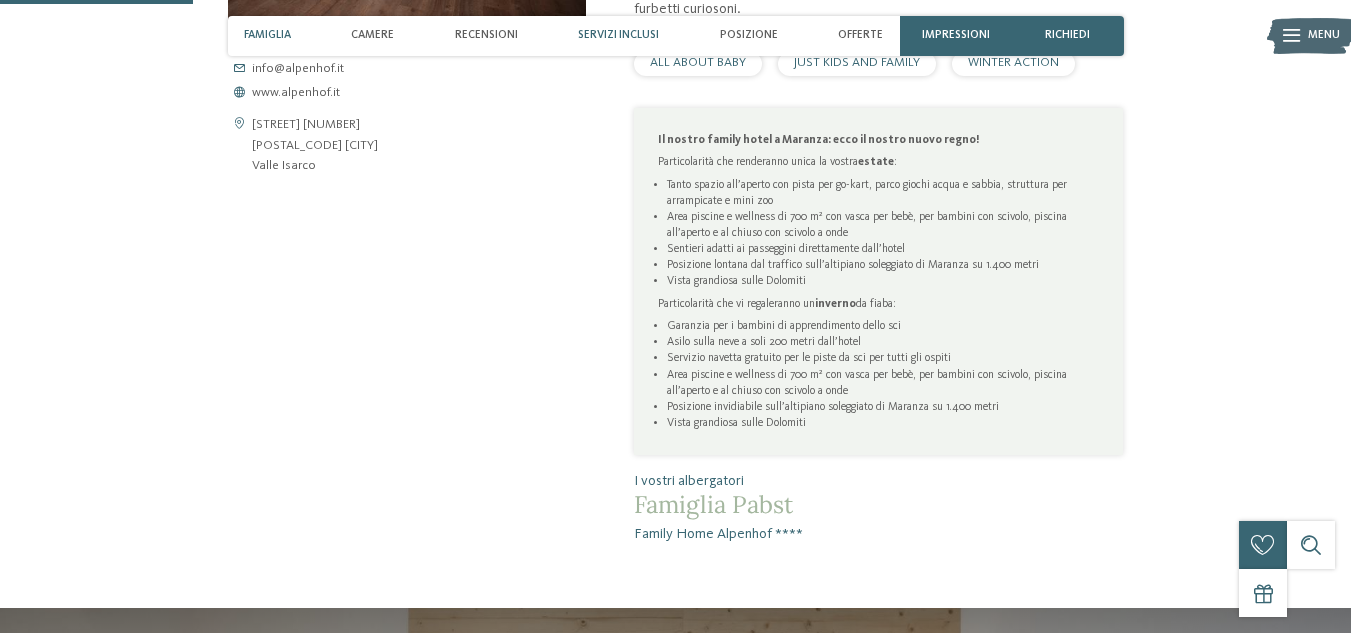 click on "Servizi inclusi" at bounding box center (618, 35) 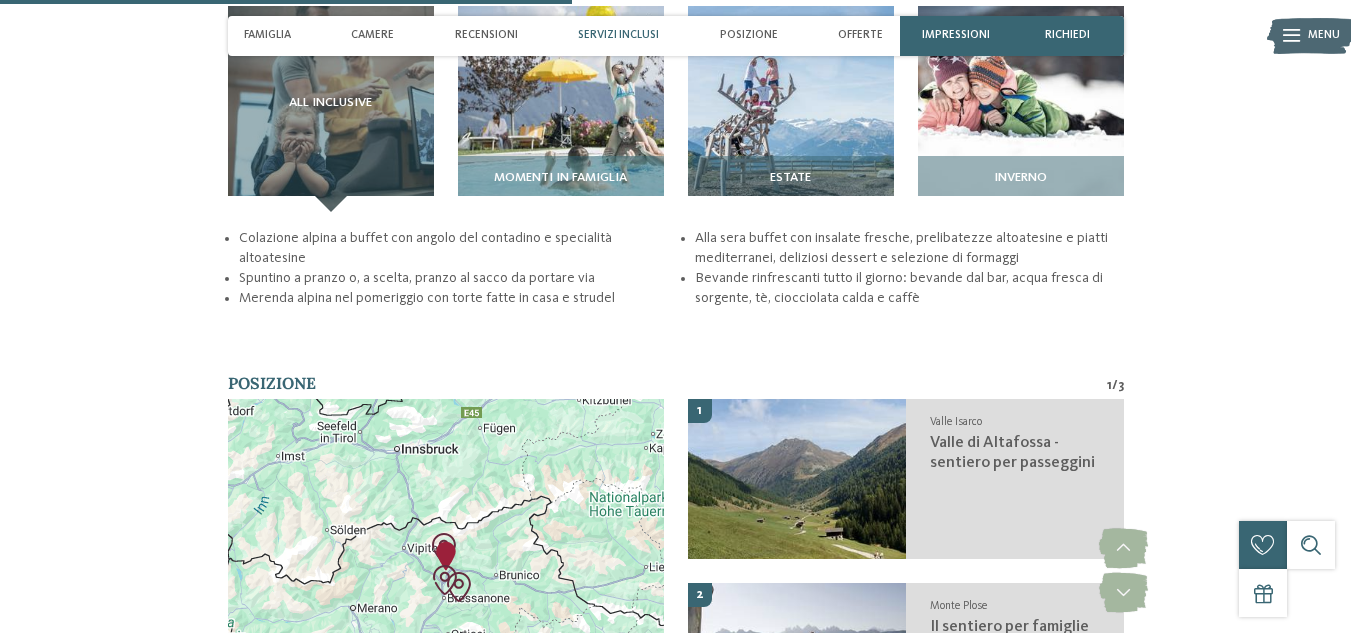 scroll, scrollTop: 2365, scrollLeft: 0, axis: vertical 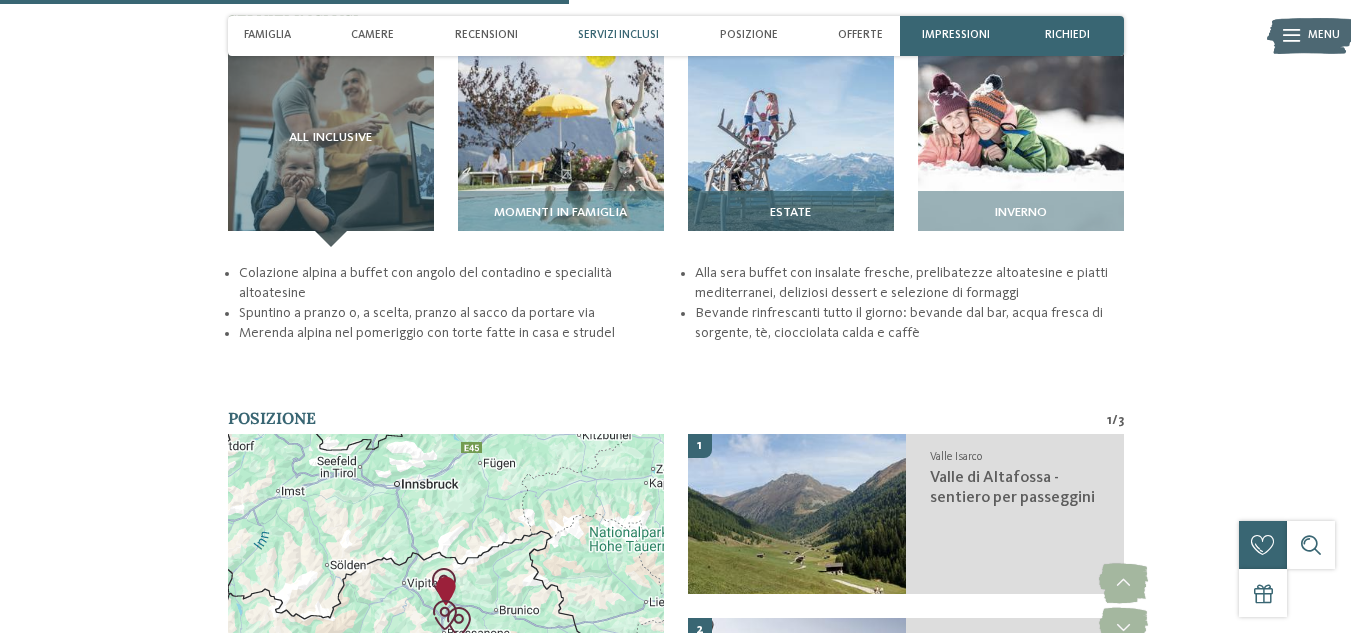 click on "Estate" at bounding box center [791, 213] 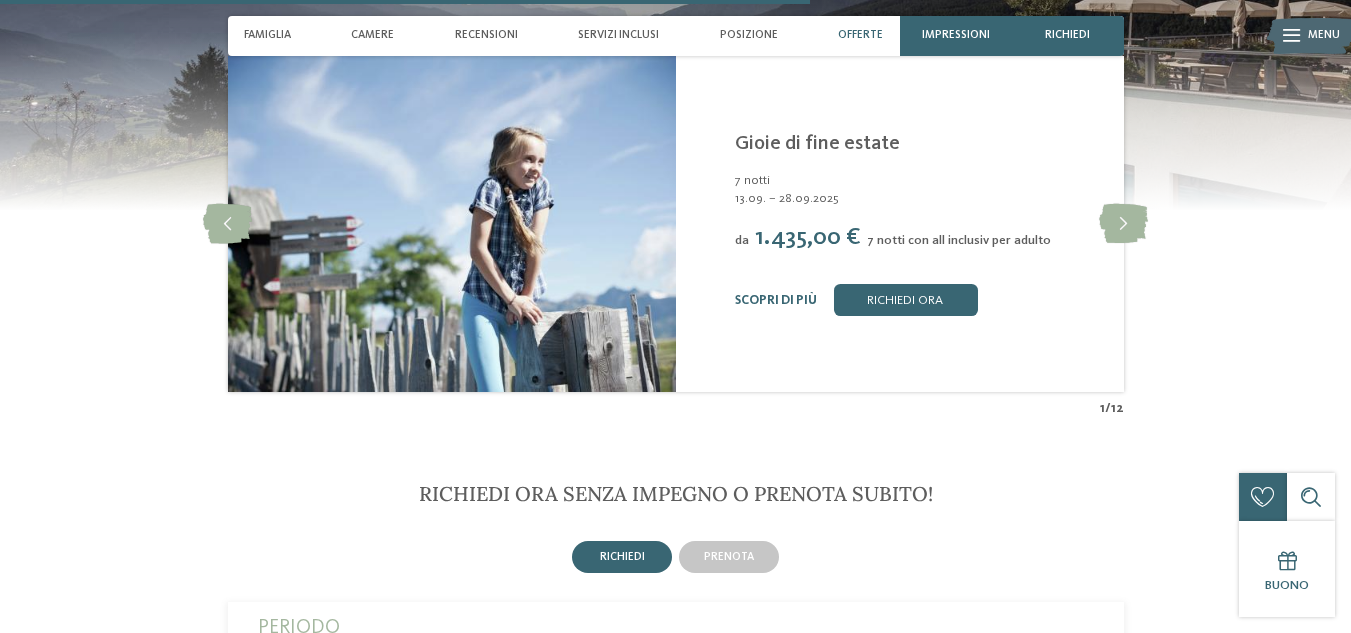 scroll, scrollTop: 3365, scrollLeft: 0, axis: vertical 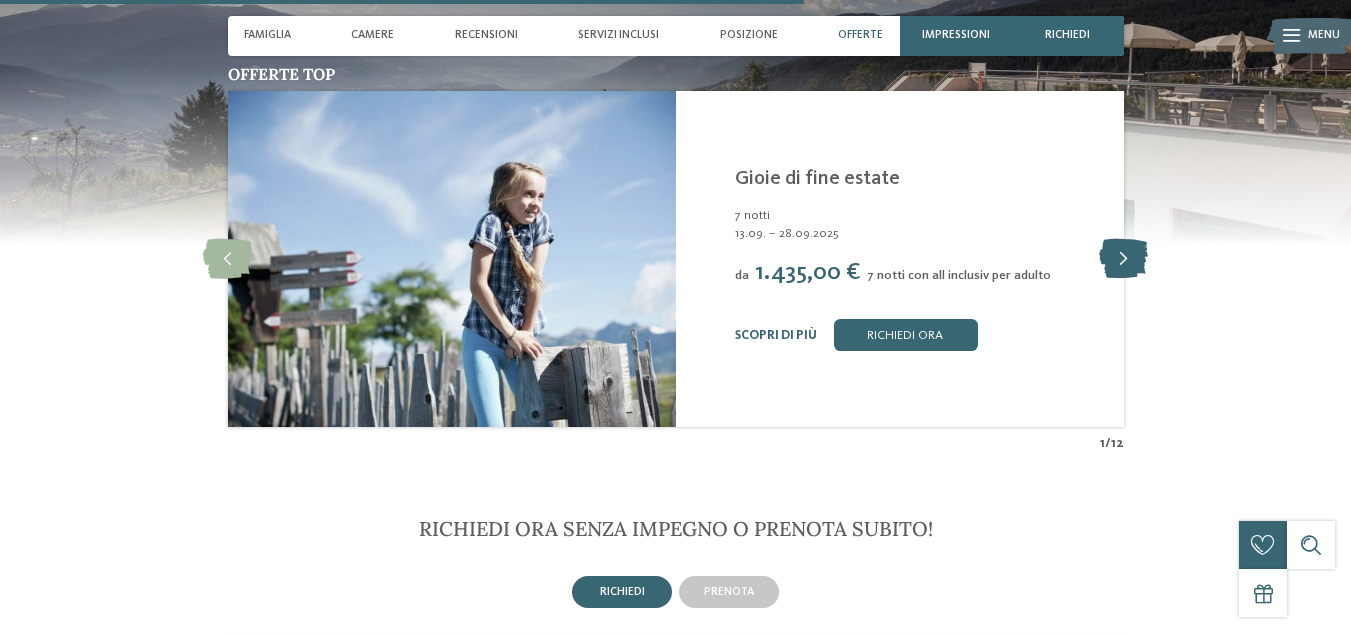 click at bounding box center [1123, 259] 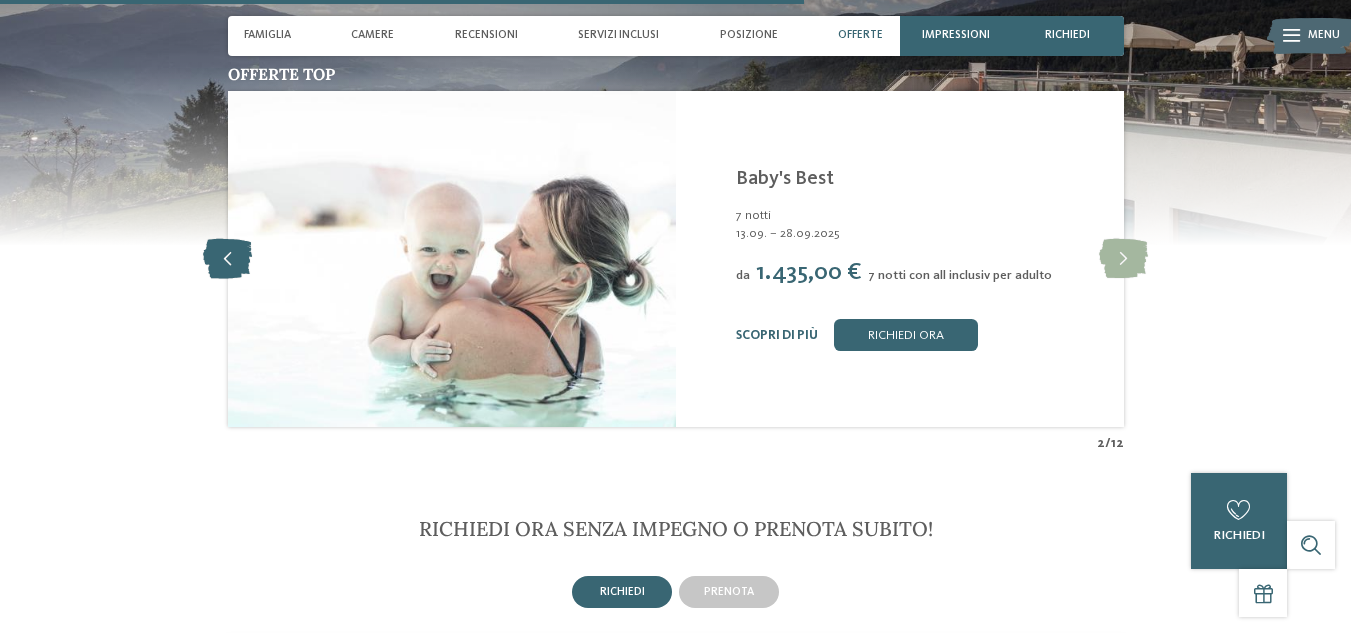 click at bounding box center (227, 259) 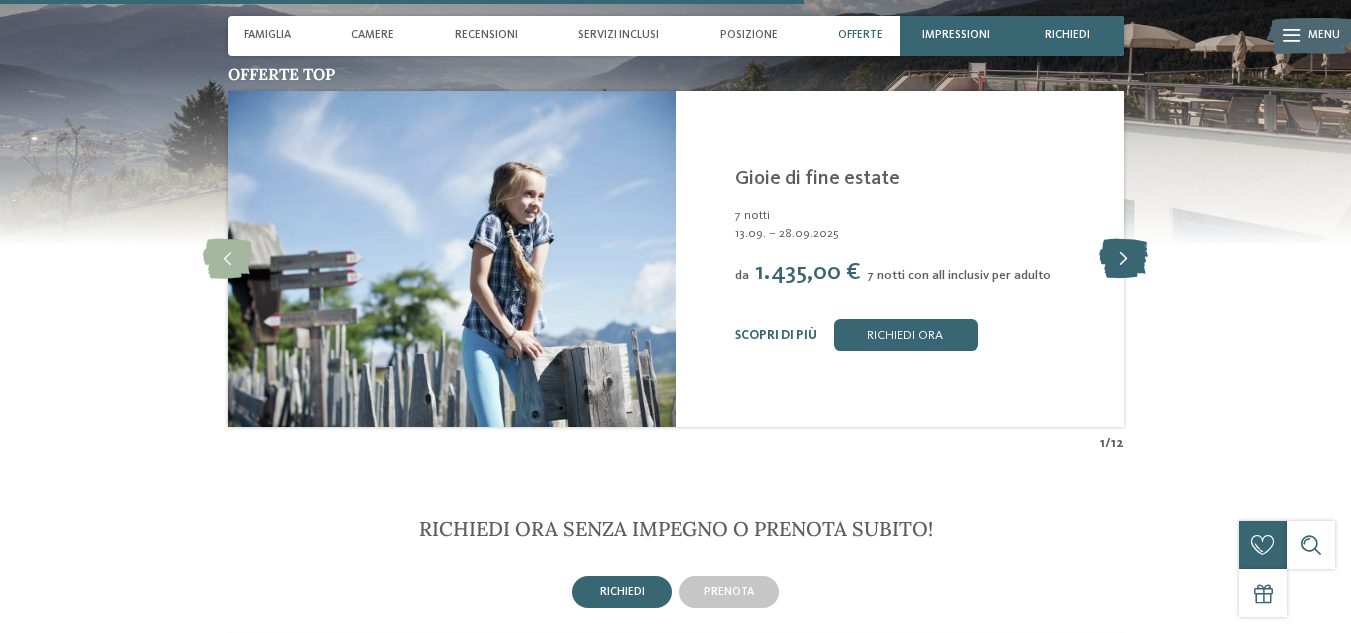 click at bounding box center [1123, 259] 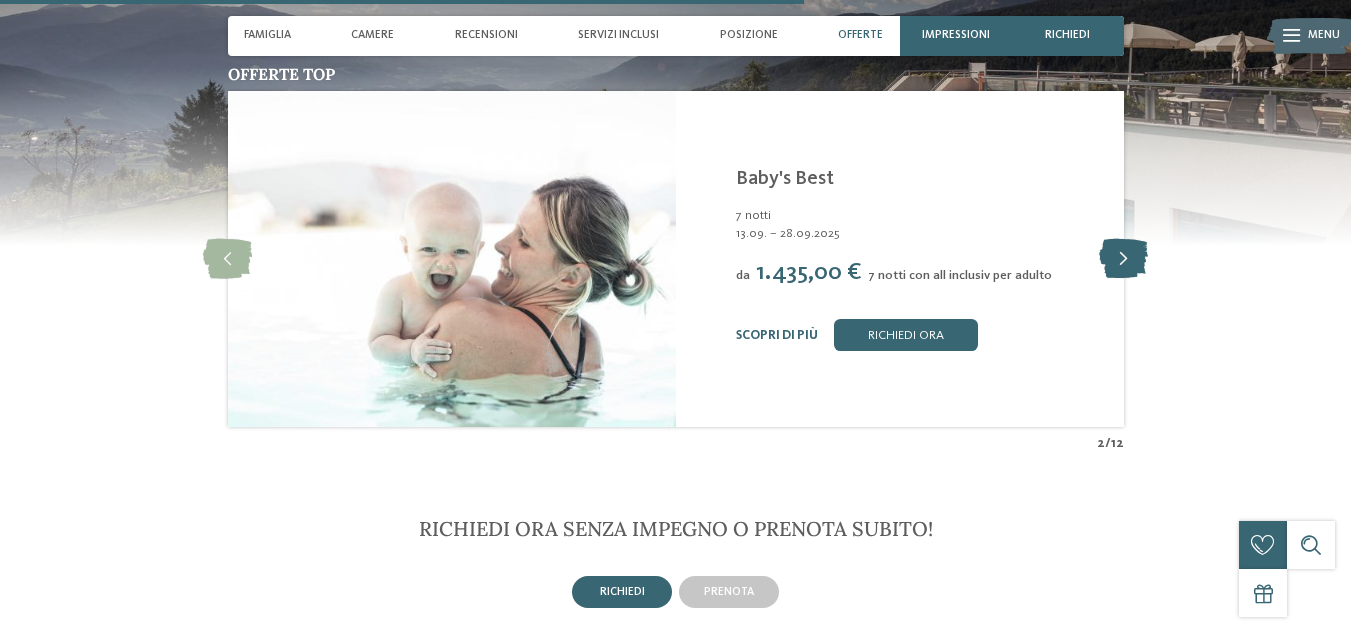 click at bounding box center (1123, 259) 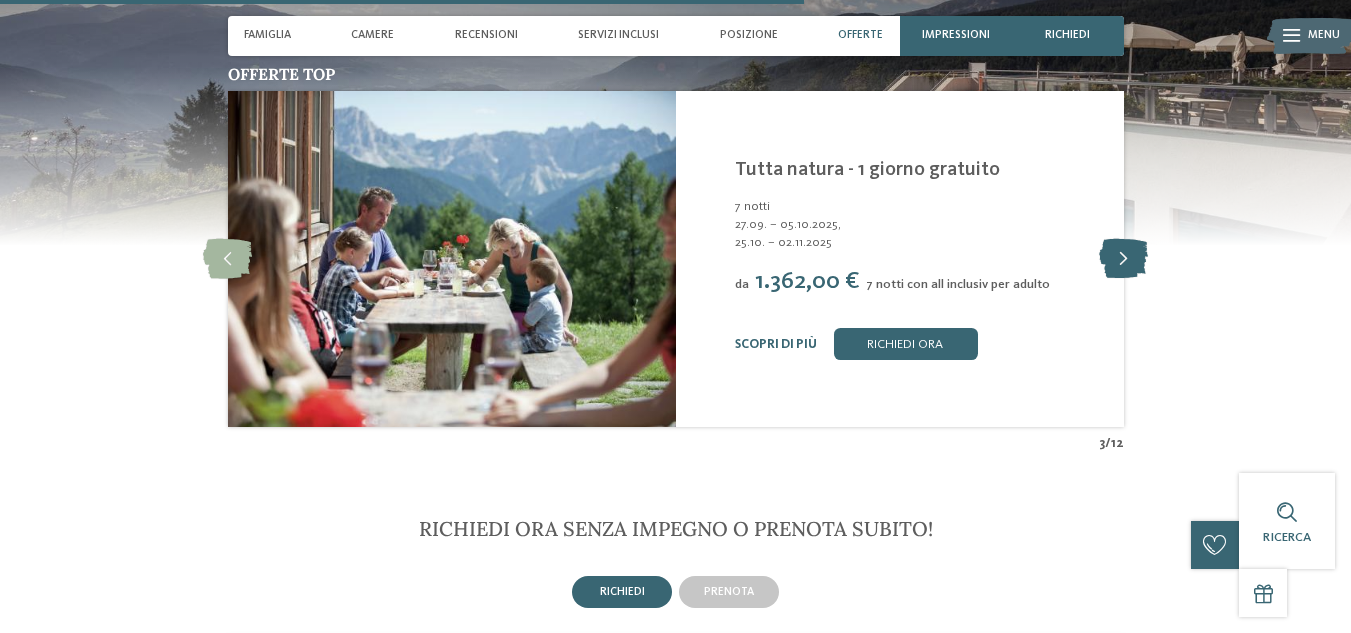click at bounding box center (1123, 259) 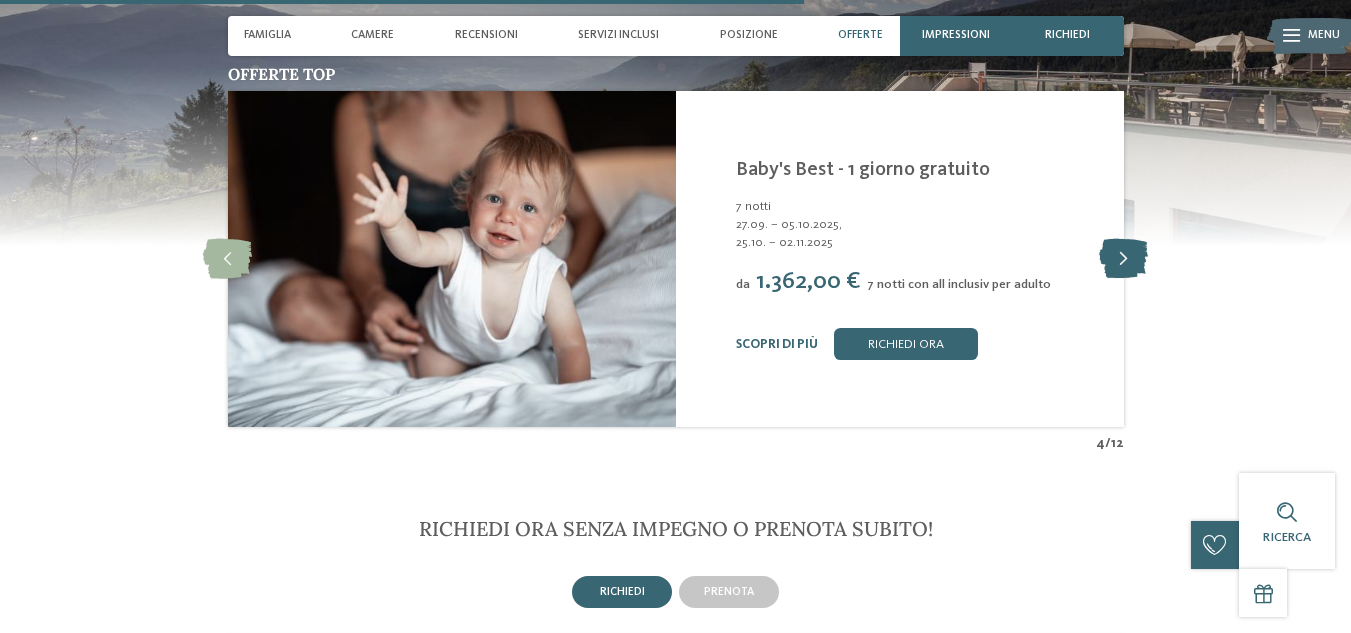 click at bounding box center (1123, 259) 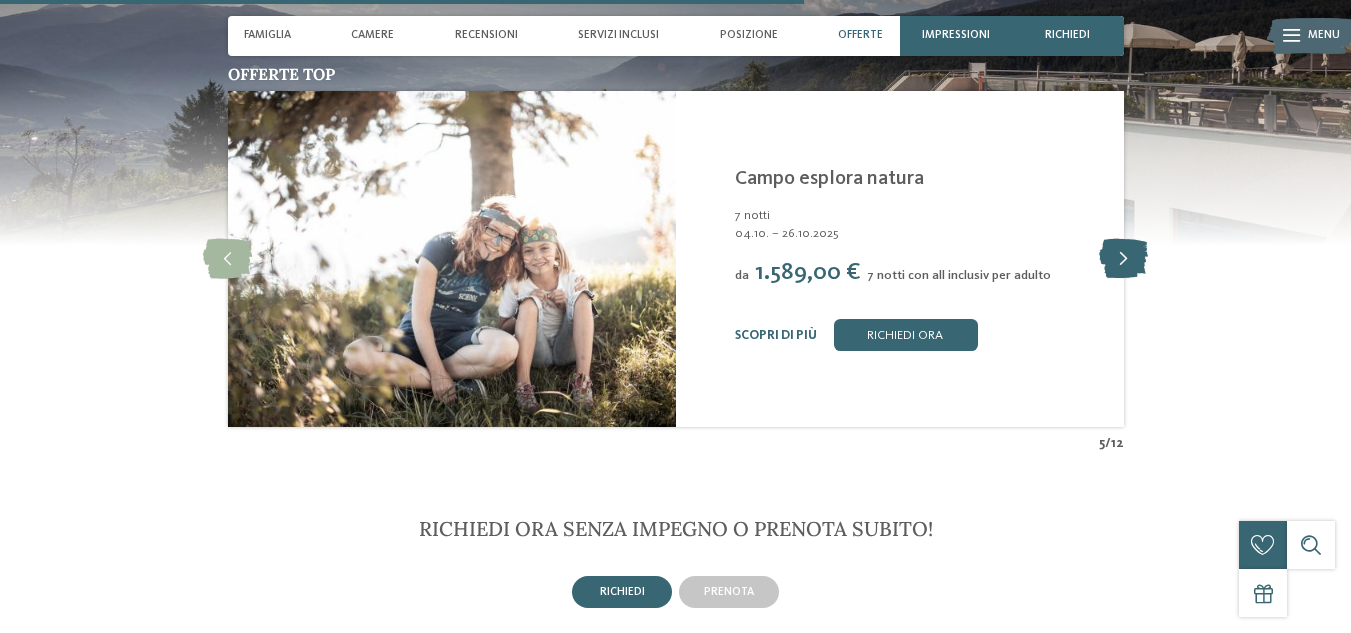 click at bounding box center [1123, 259] 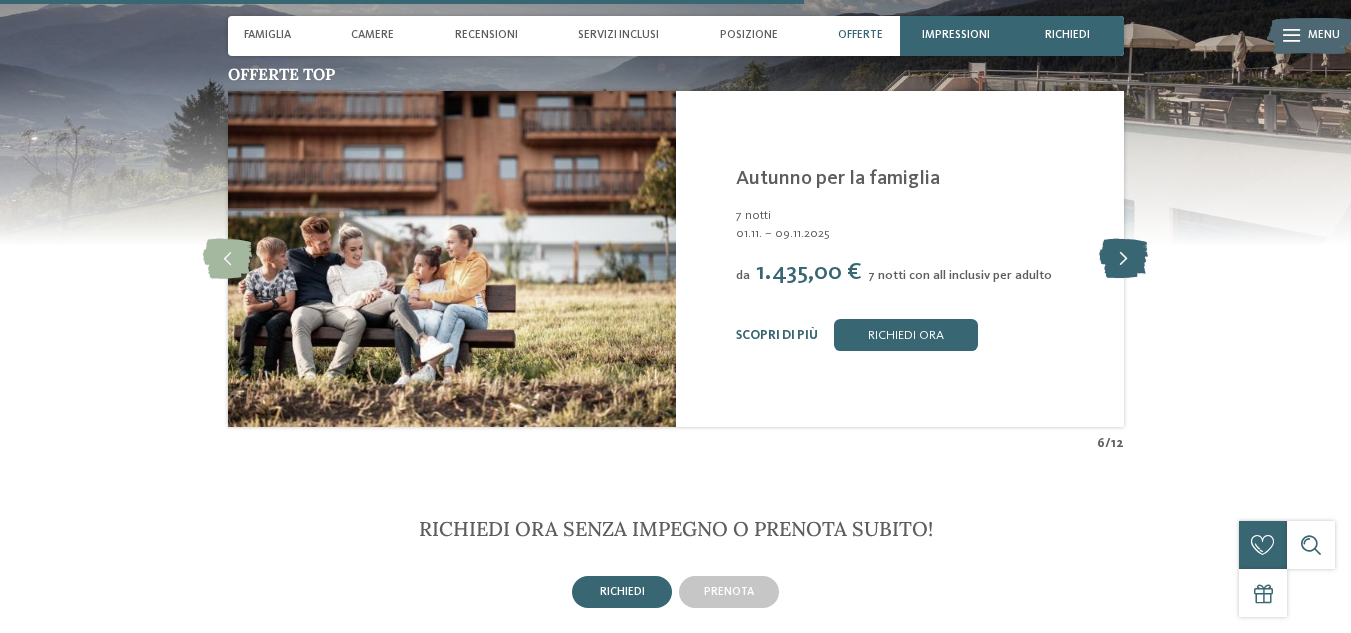 click at bounding box center [1123, 259] 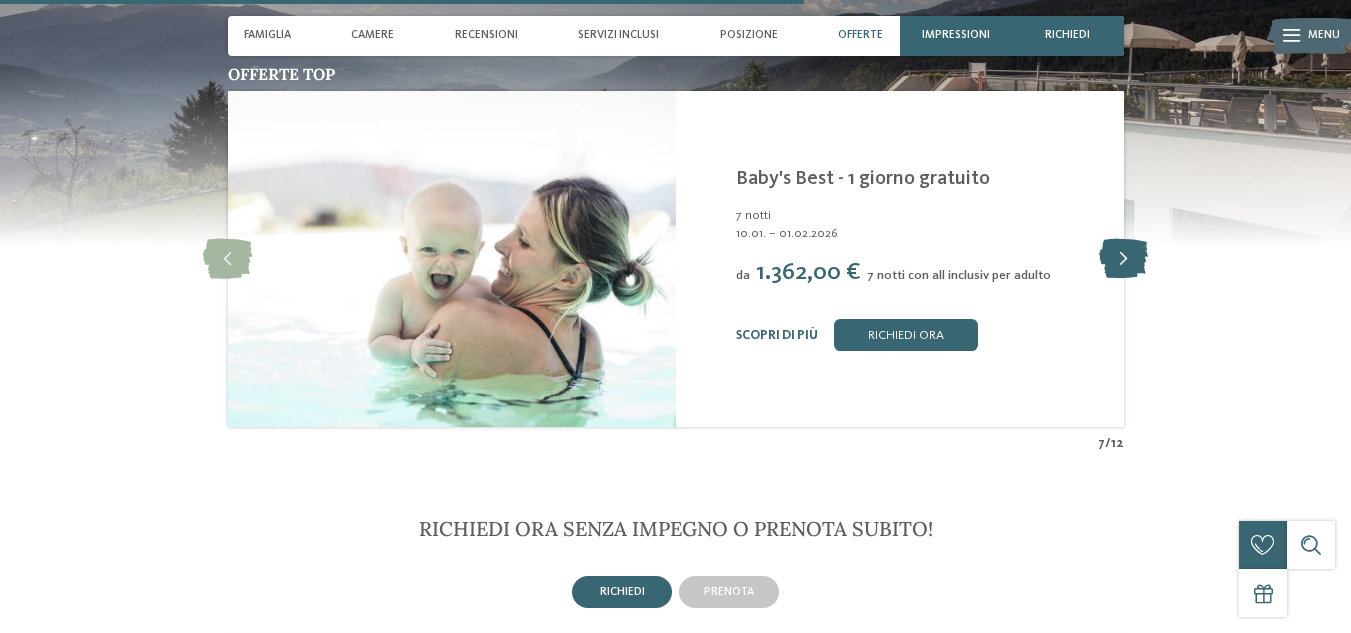 click at bounding box center [1123, 259] 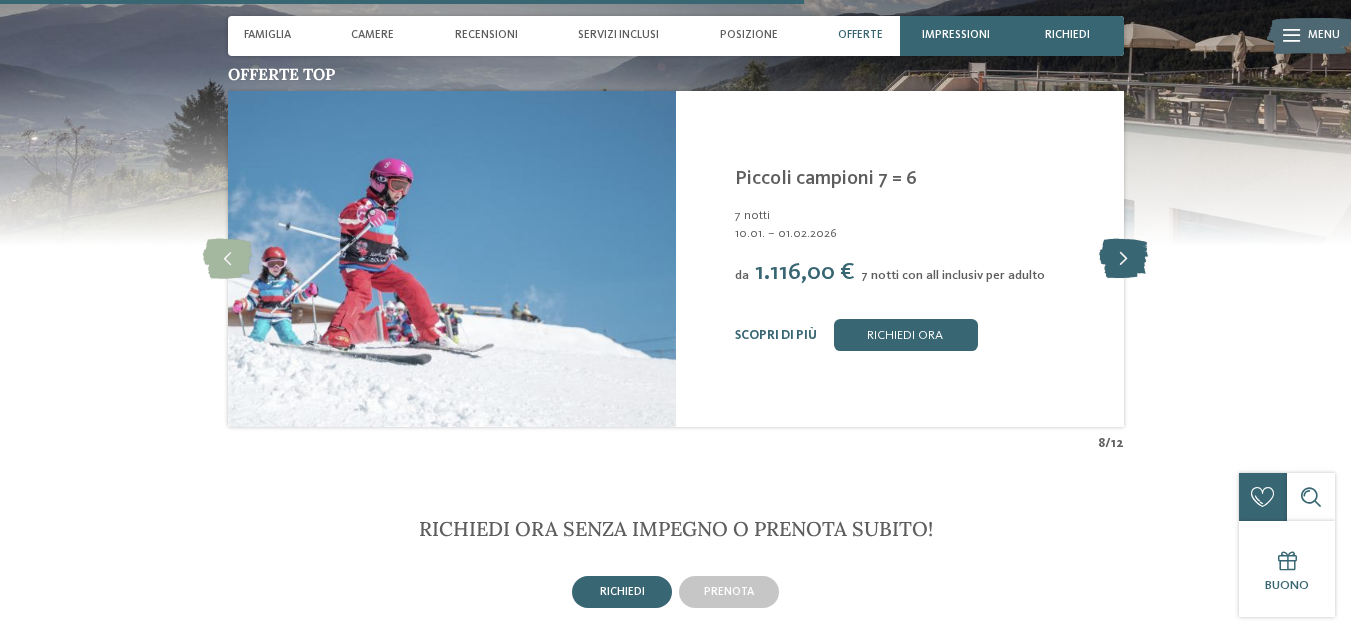 click at bounding box center (1123, 259) 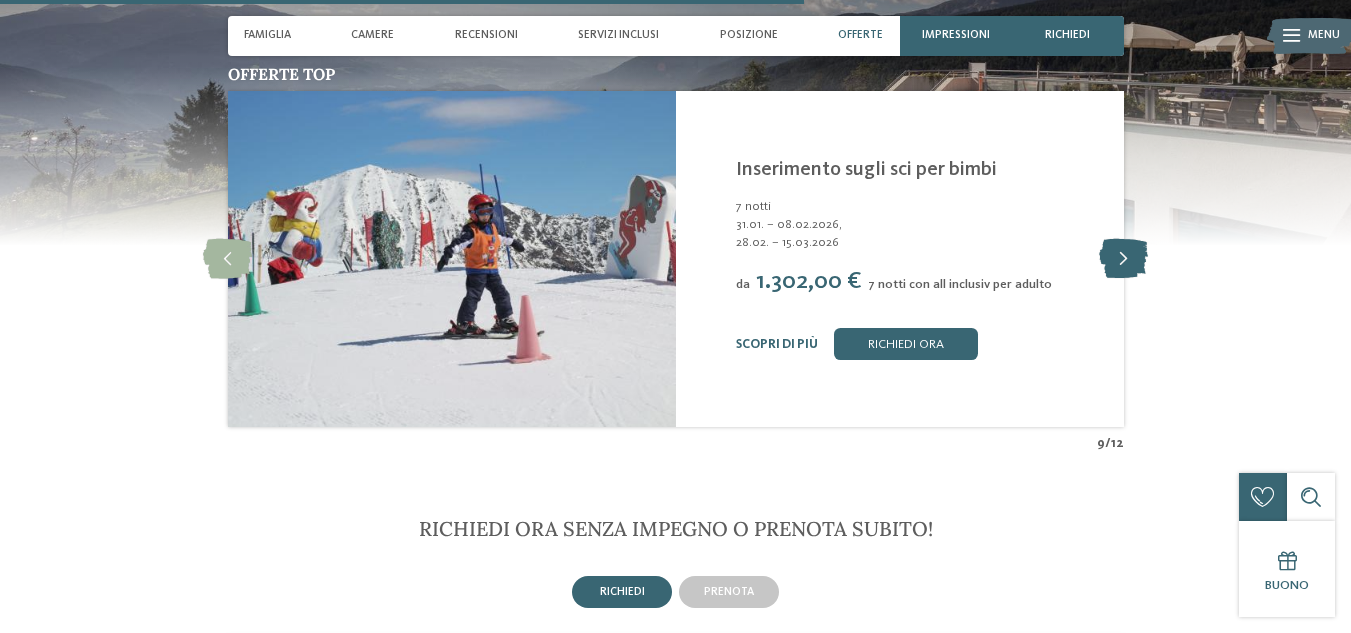 click at bounding box center (1123, 259) 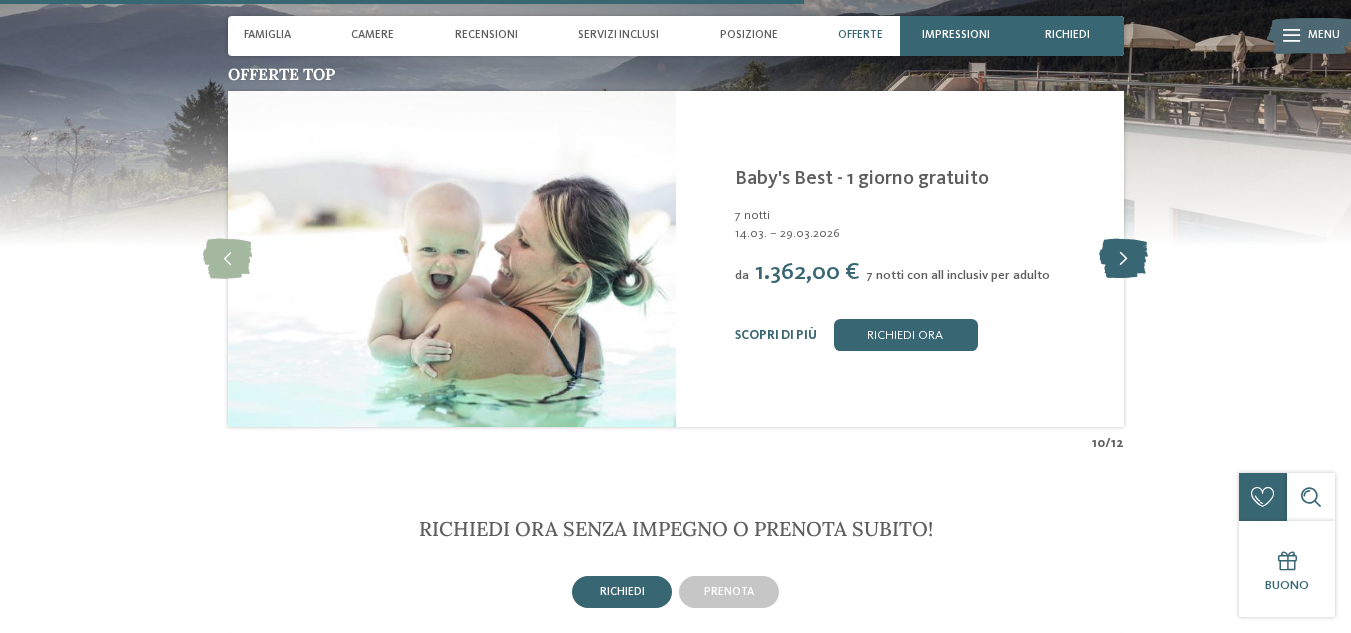 click at bounding box center [1123, 259] 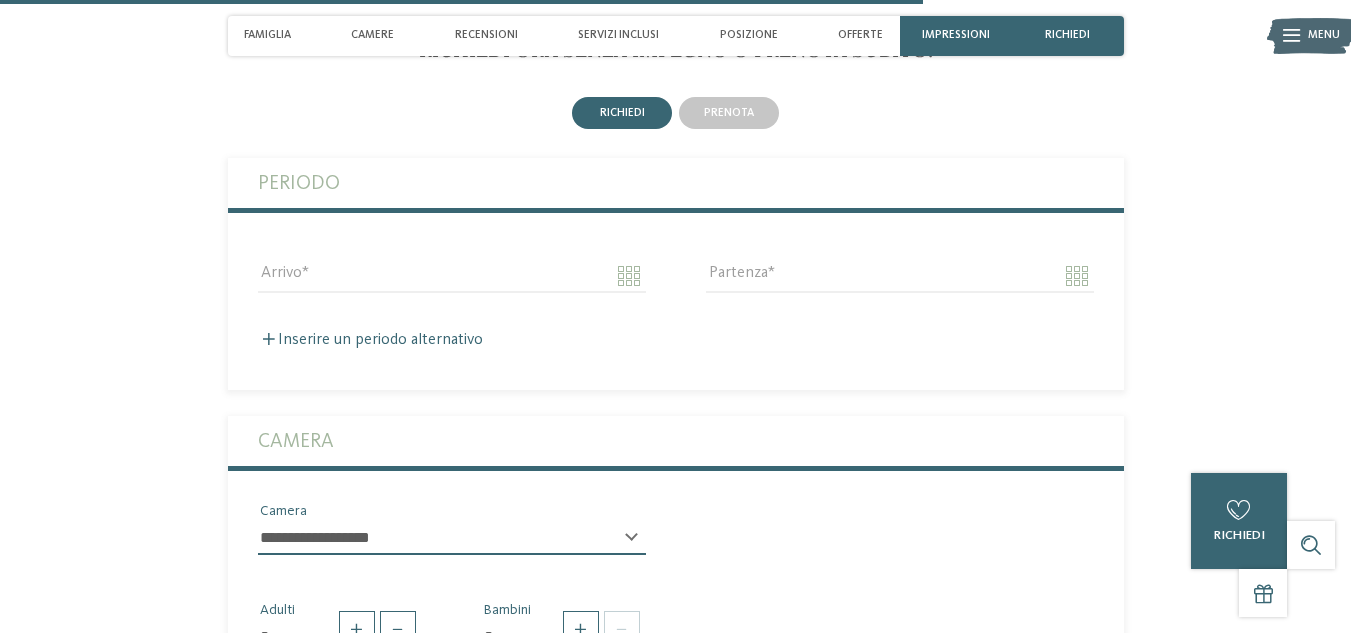 scroll, scrollTop: 3865, scrollLeft: 0, axis: vertical 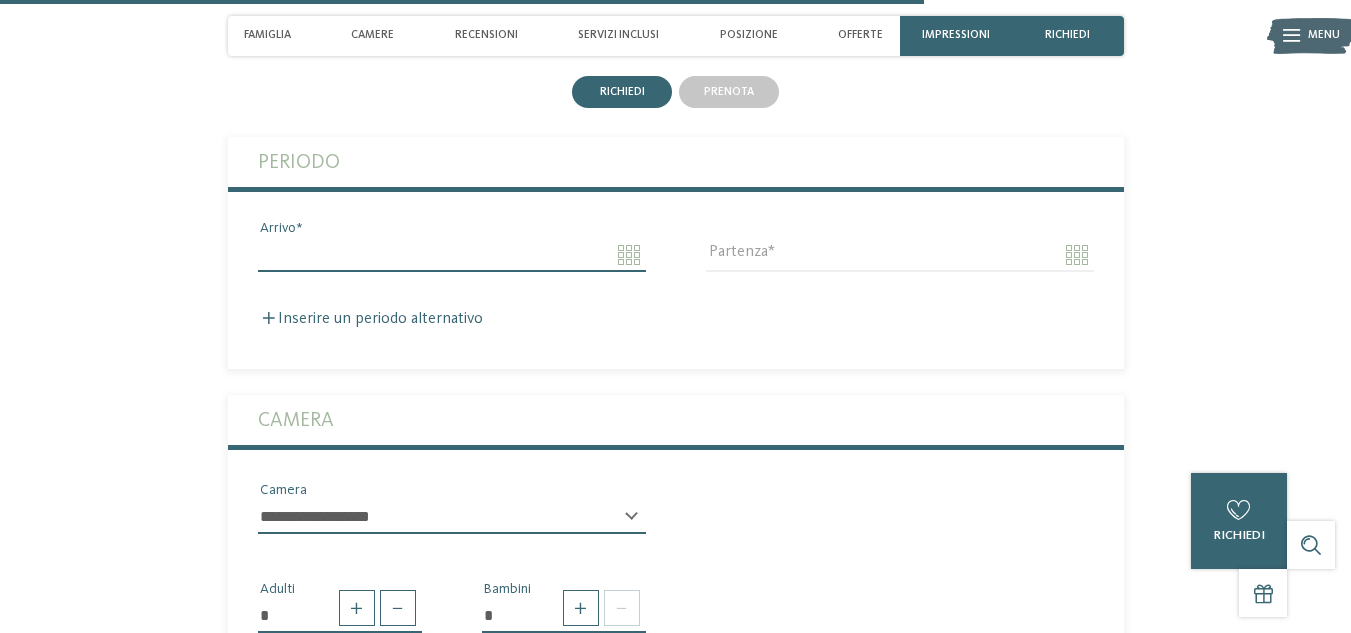 click on "Arrivo" at bounding box center (452, 255) 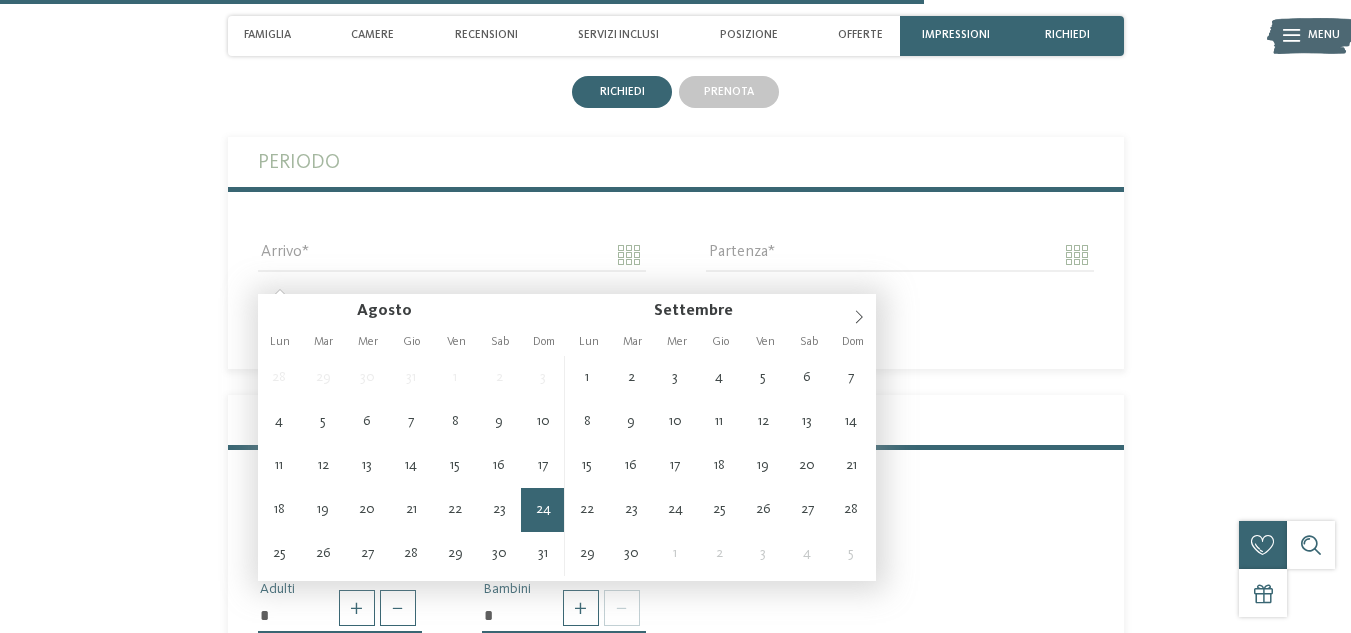 type on "**********" 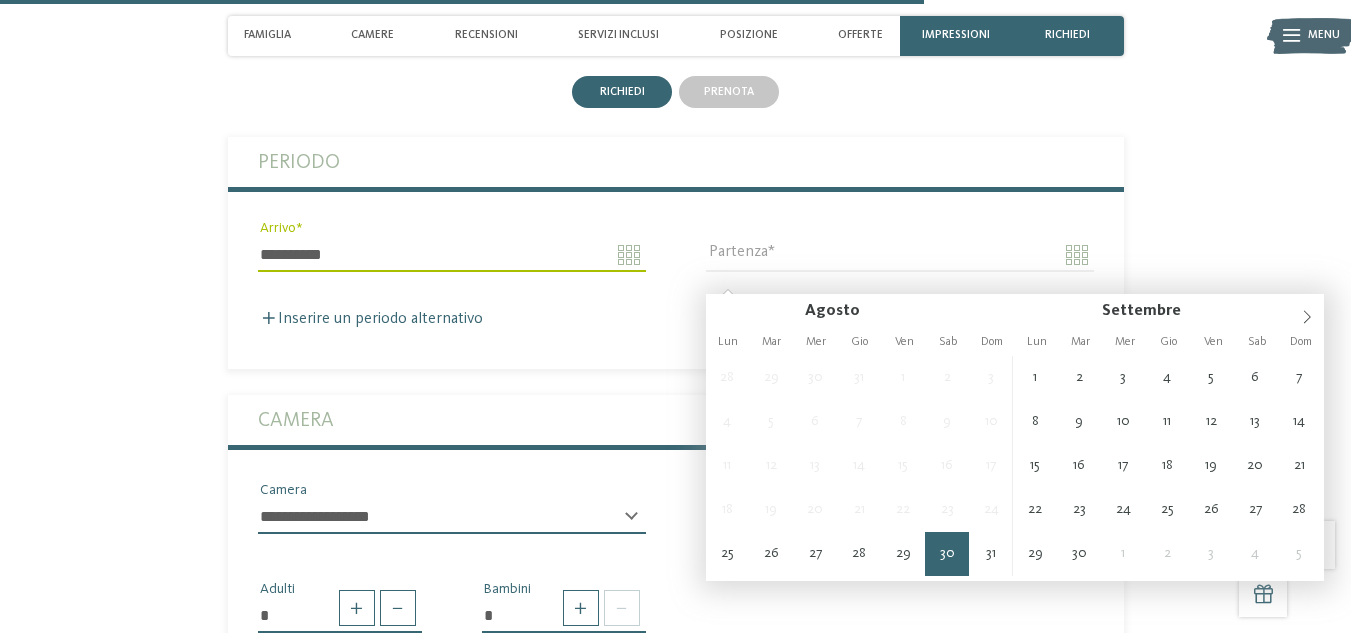 type on "**********" 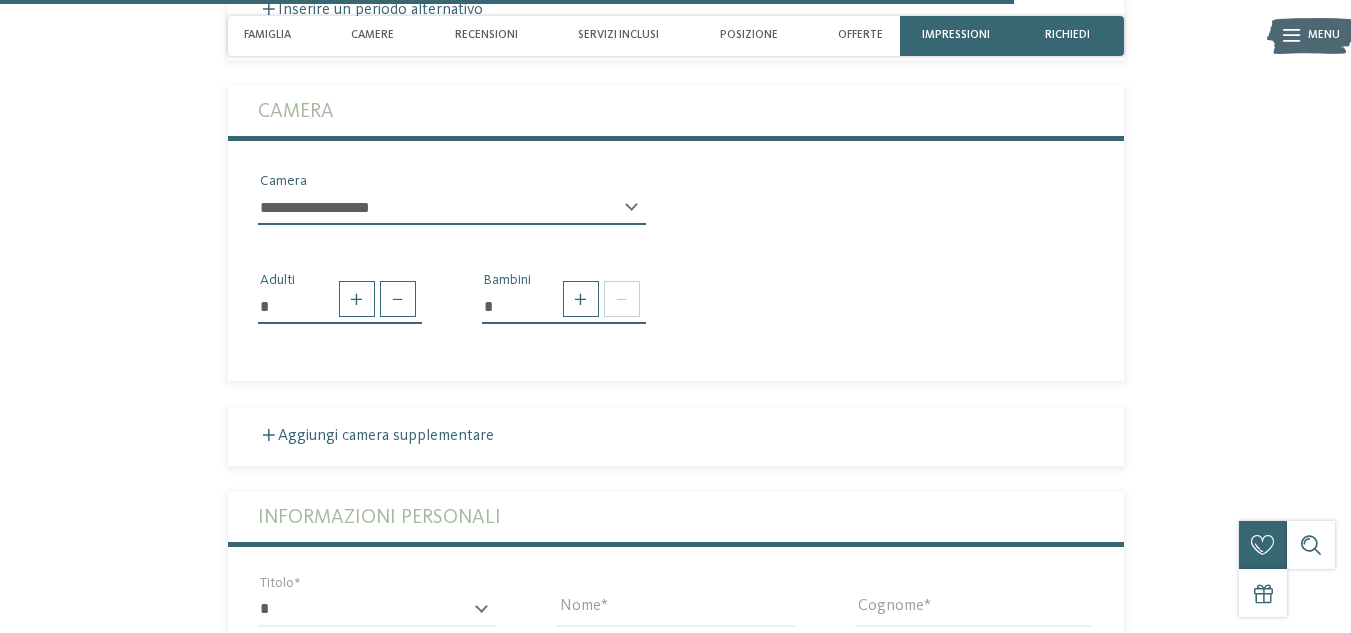 scroll, scrollTop: 4165, scrollLeft: 0, axis: vertical 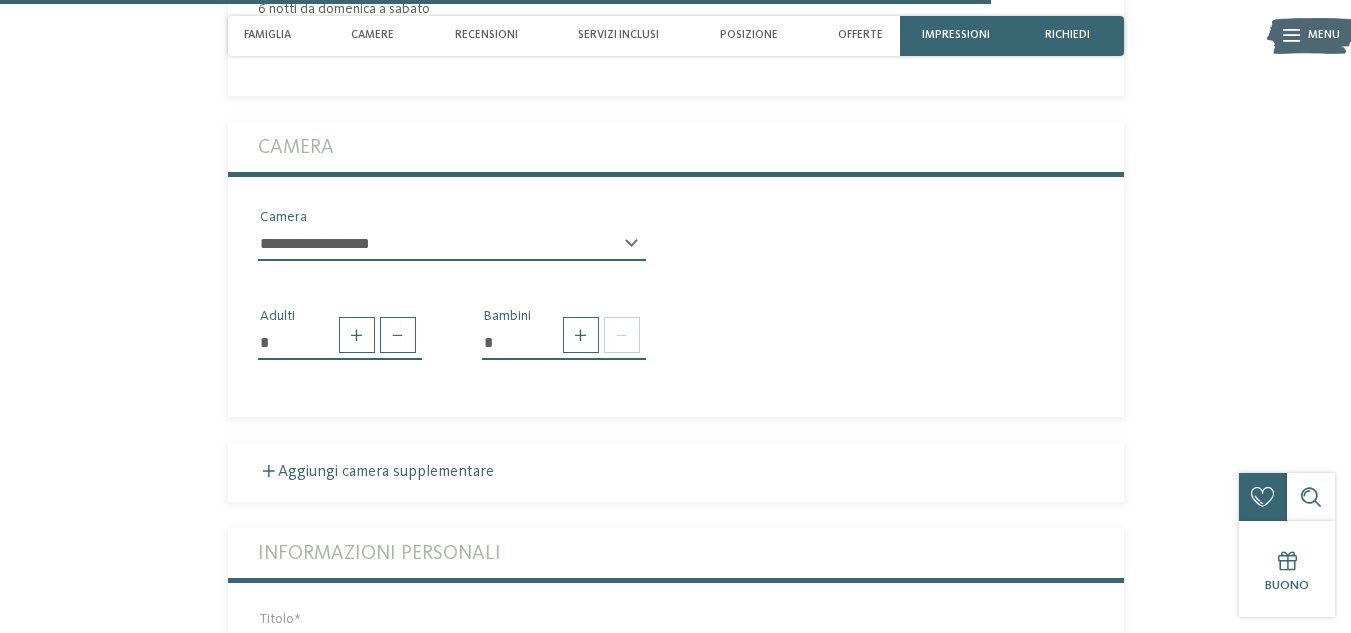click on "**********" at bounding box center (452, 252) 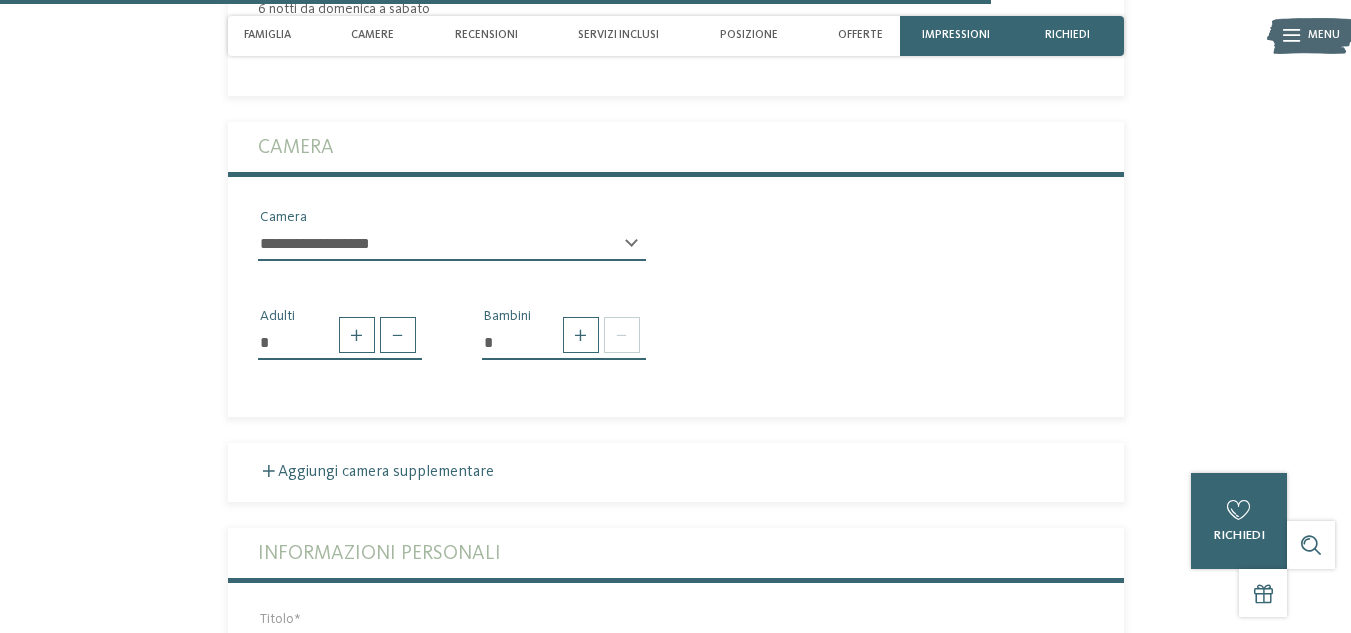 click on "**********" at bounding box center (452, 244) 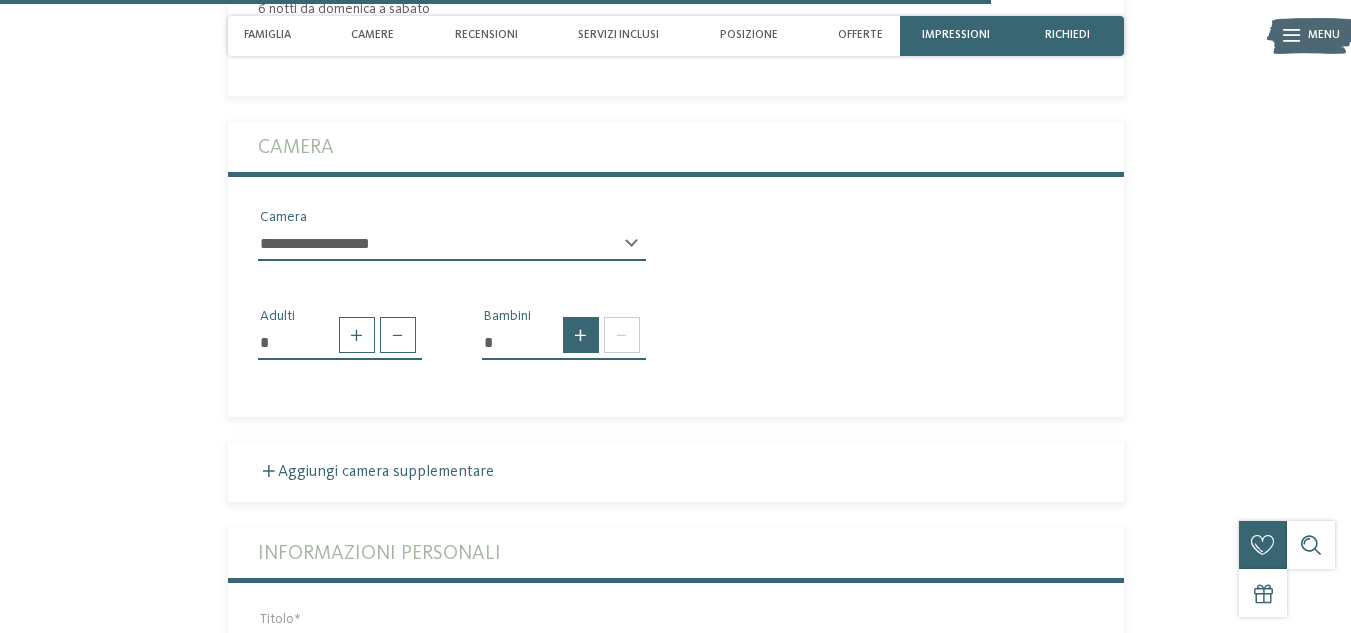 click at bounding box center (581, 335) 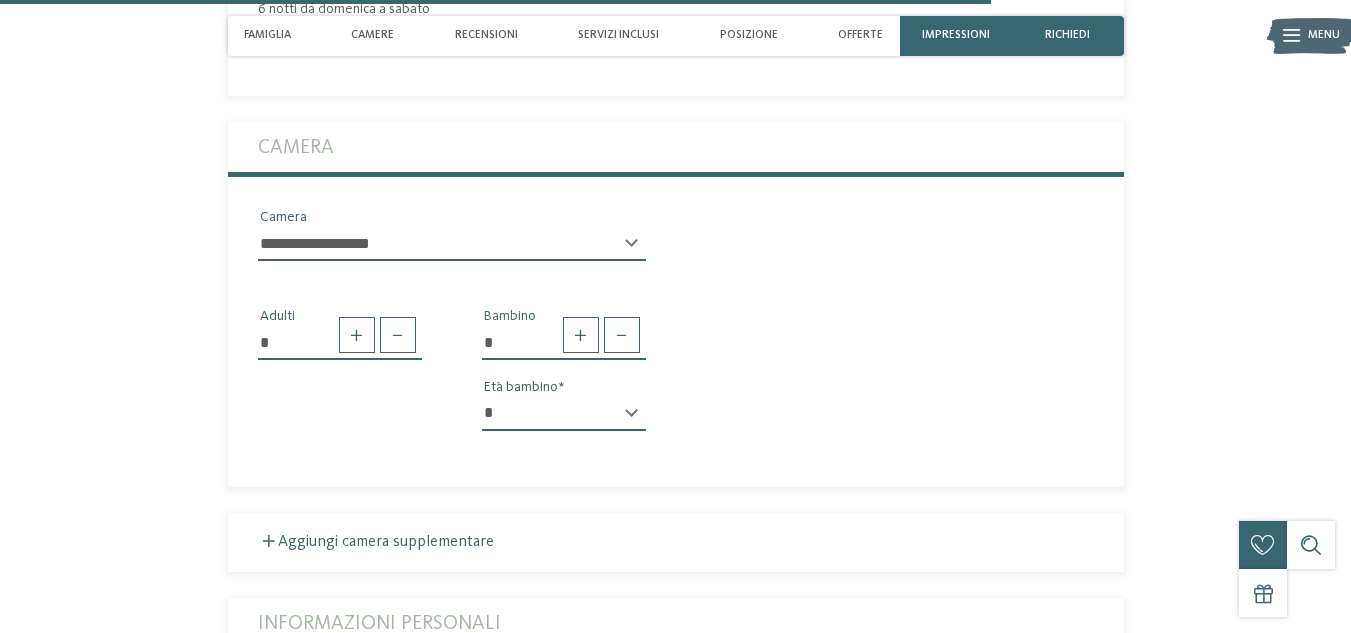 click on "* * * * * * * * * * * ** ** ** ** ** ** ** **" at bounding box center [564, 414] 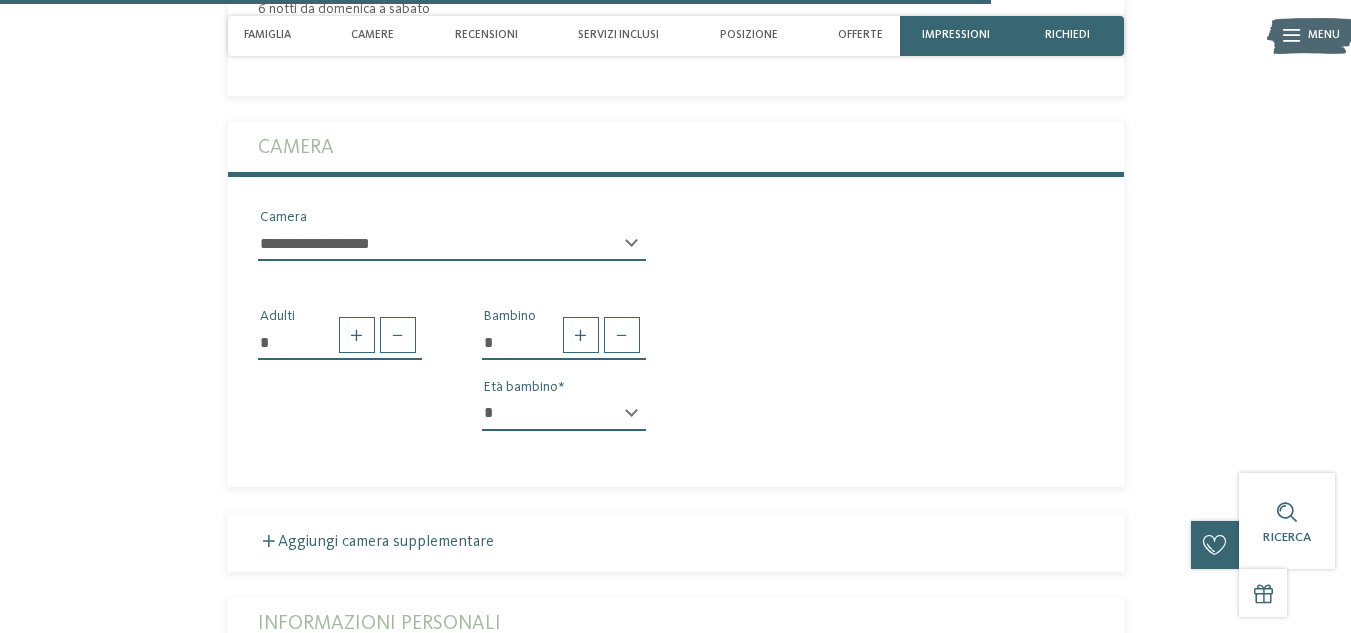 click on "*     Adulti           *     Bambino       * * * * * * * * * * * ** ** ** ** ** ** ** **     Età bambino" at bounding box center [676, 362] 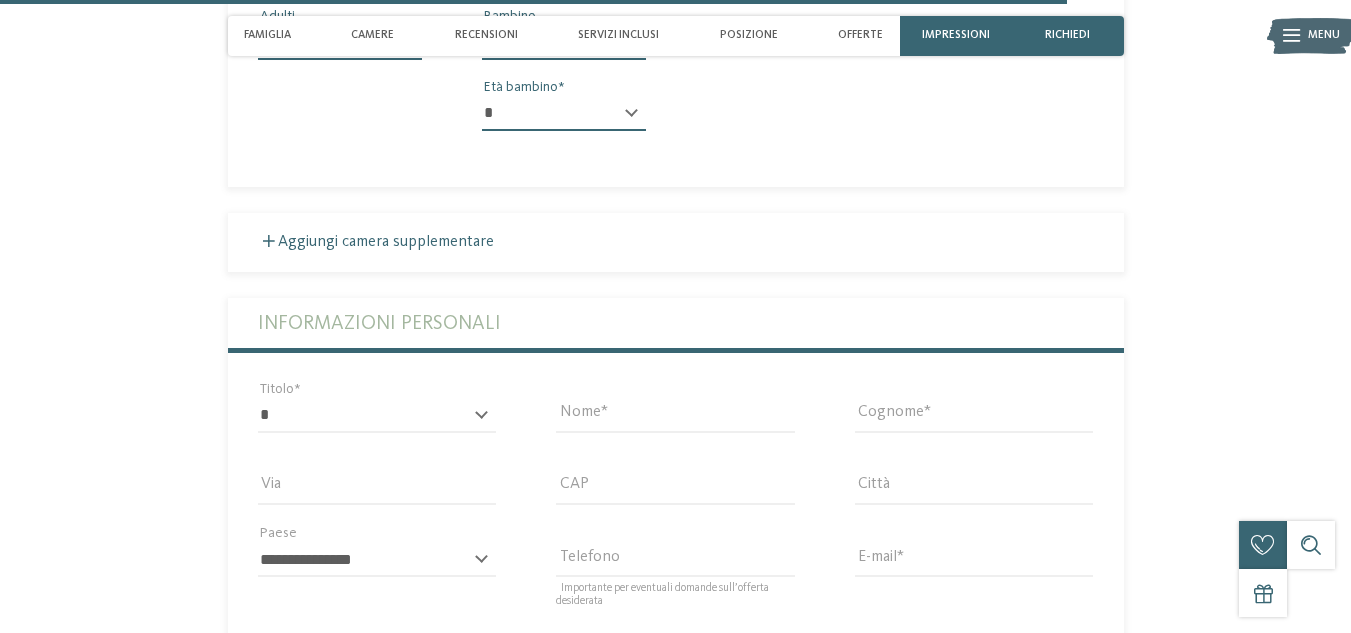 scroll, scrollTop: 4665, scrollLeft: 0, axis: vertical 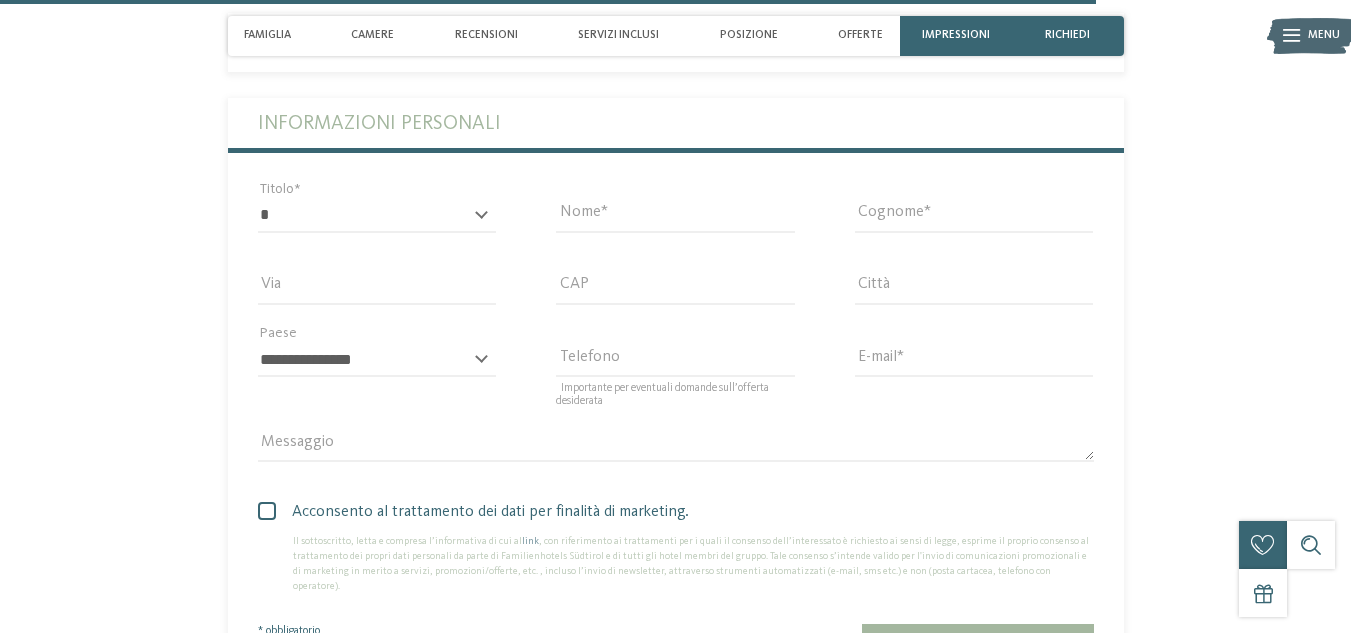 click on "* ****** ******* ******** ******
Titolo" at bounding box center (377, 225) 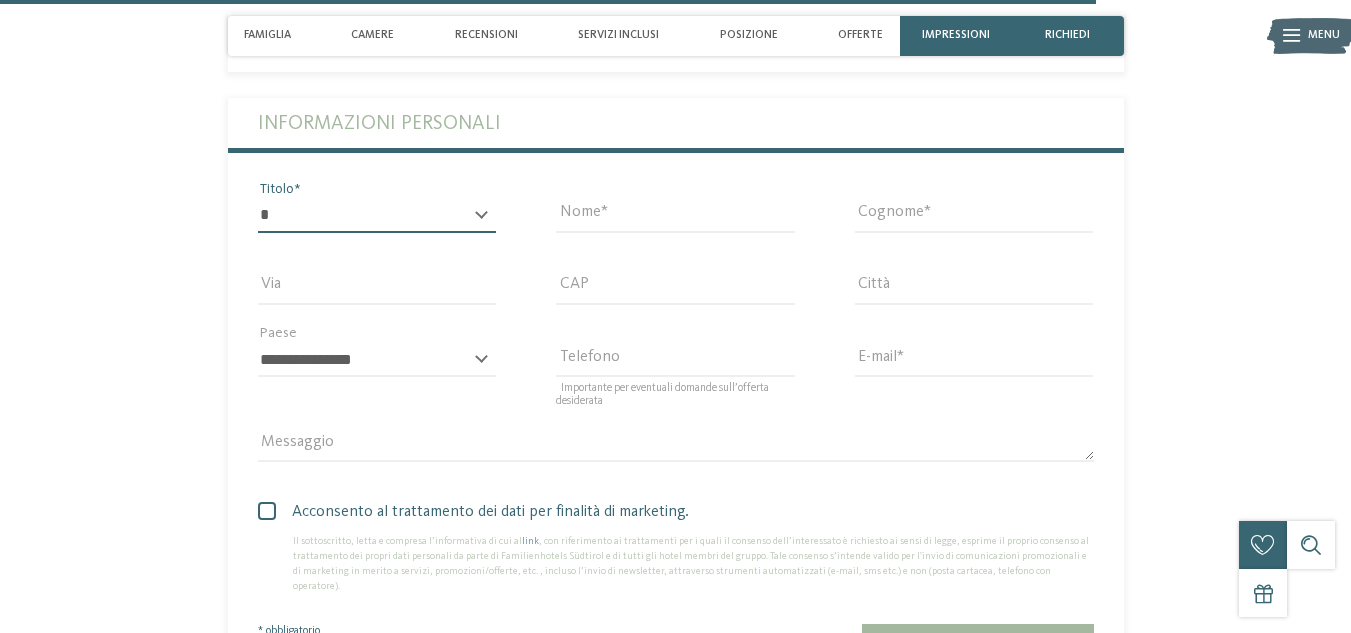 click on "* ****** ******* ******** ******" at bounding box center (377, 216) 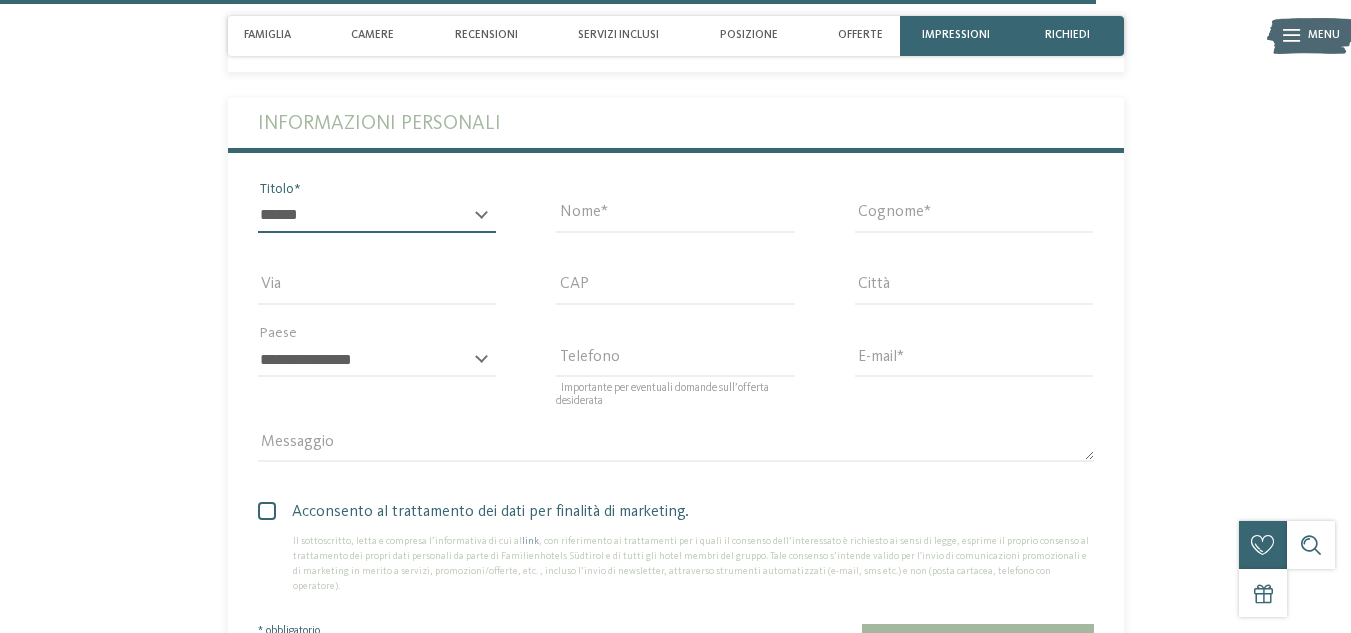 click on "* ****** ******* ******** ******" at bounding box center [377, 216] 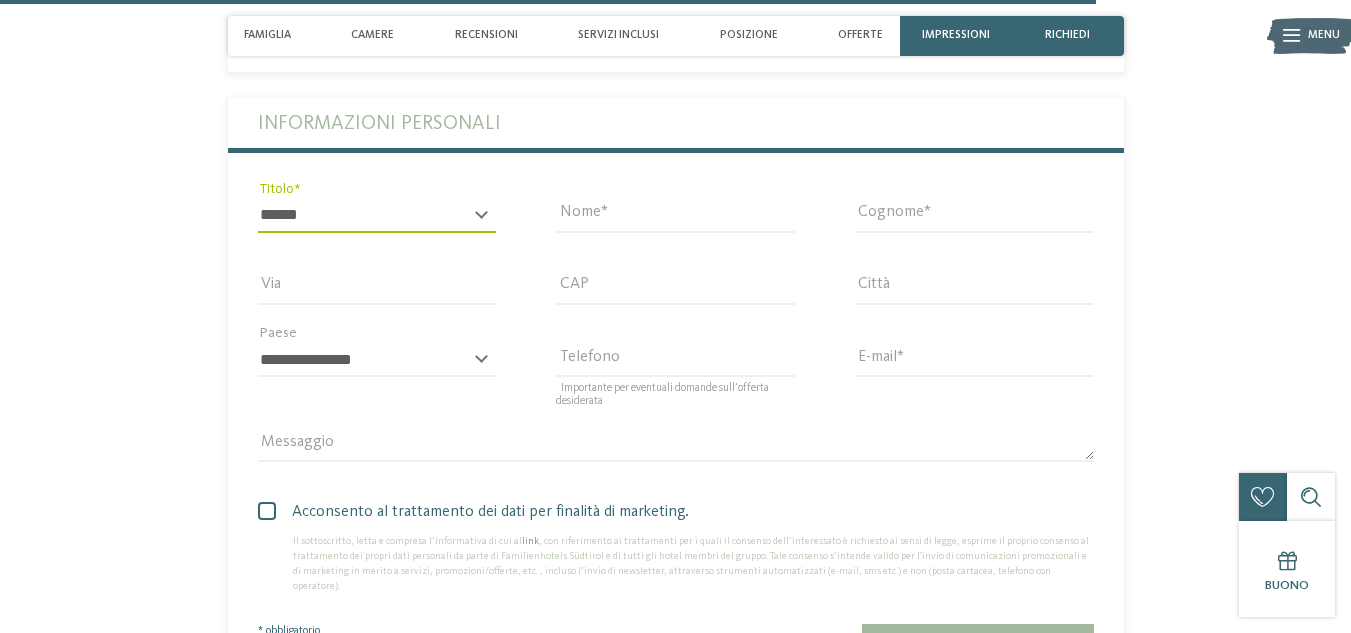 click on "Nome" at bounding box center [675, 215] 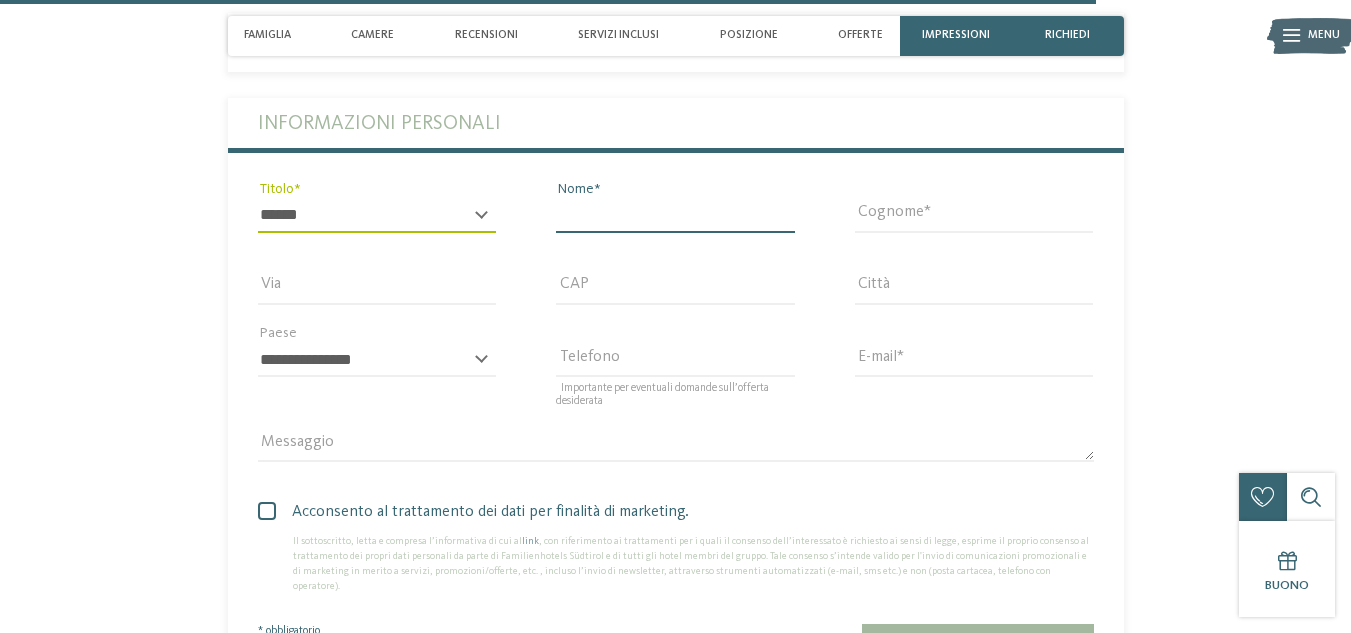 click on "Nome" at bounding box center (675, 216) 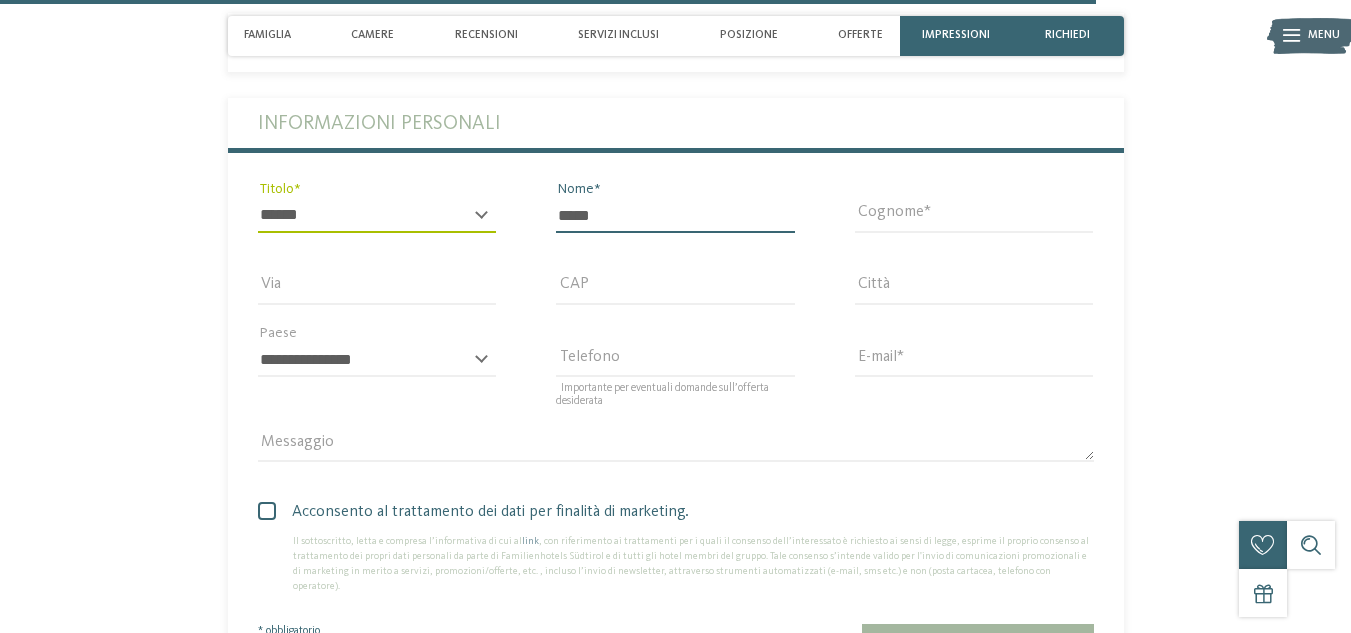 type on "*****" 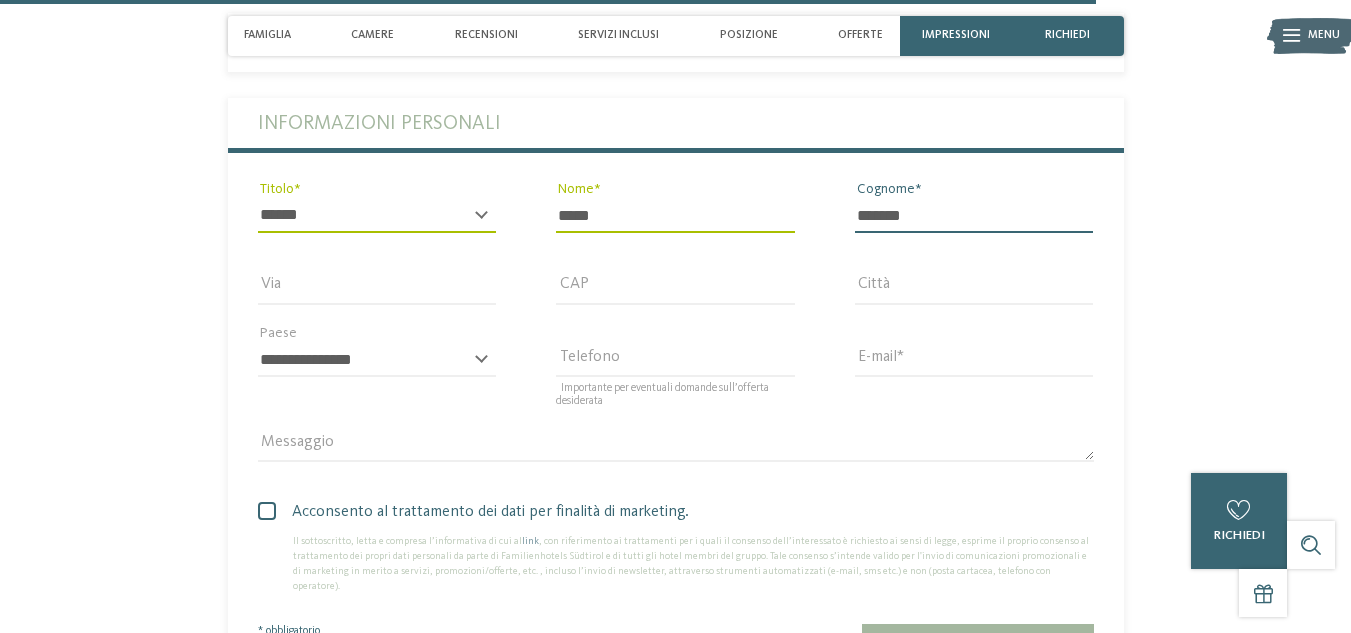 type on "*******" 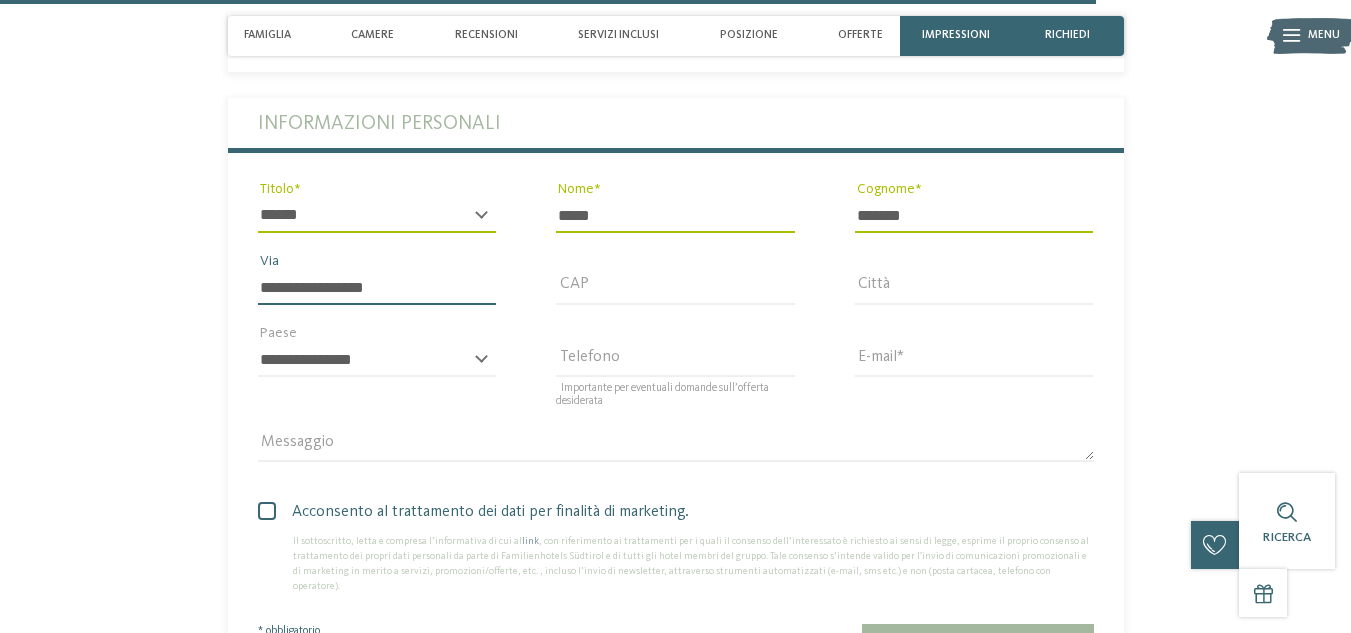 type on "**********" 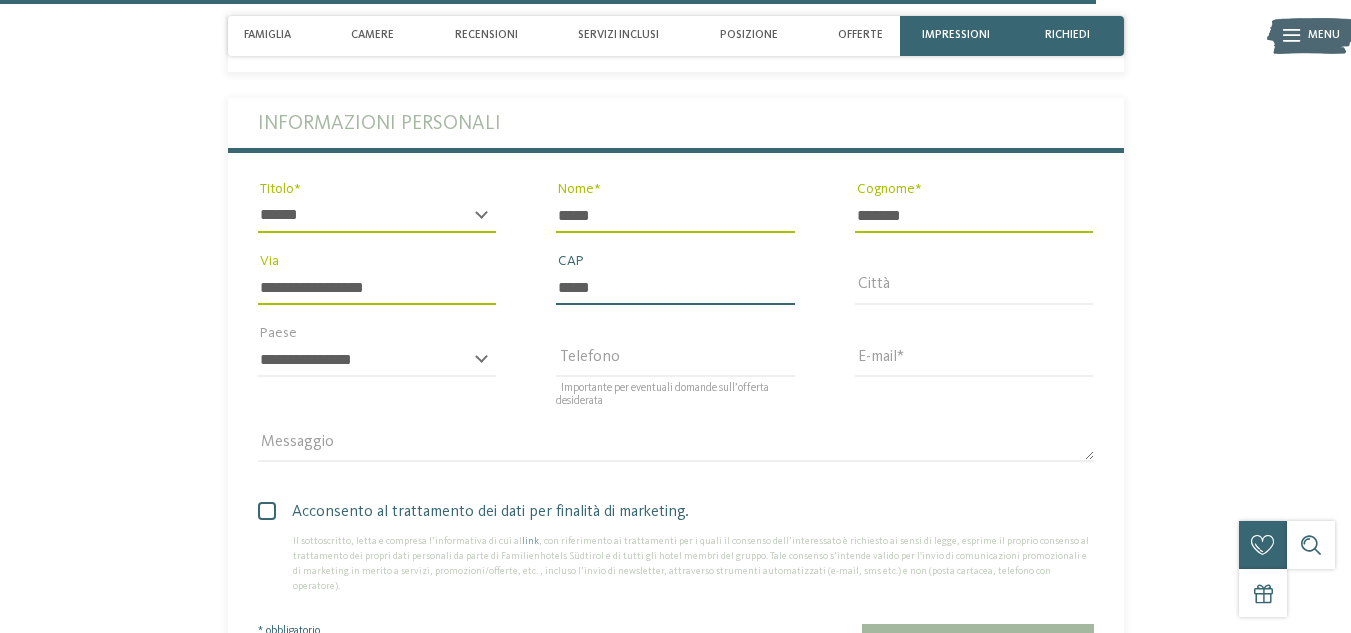 type on "*****" 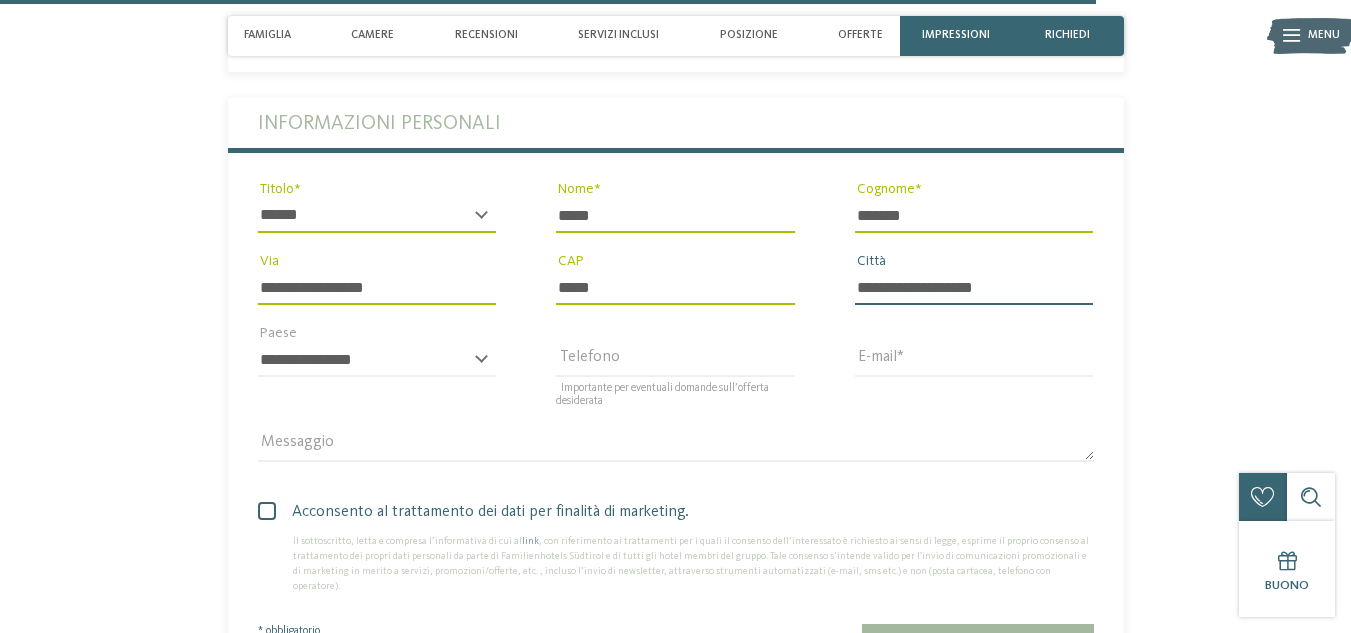 type on "**********" 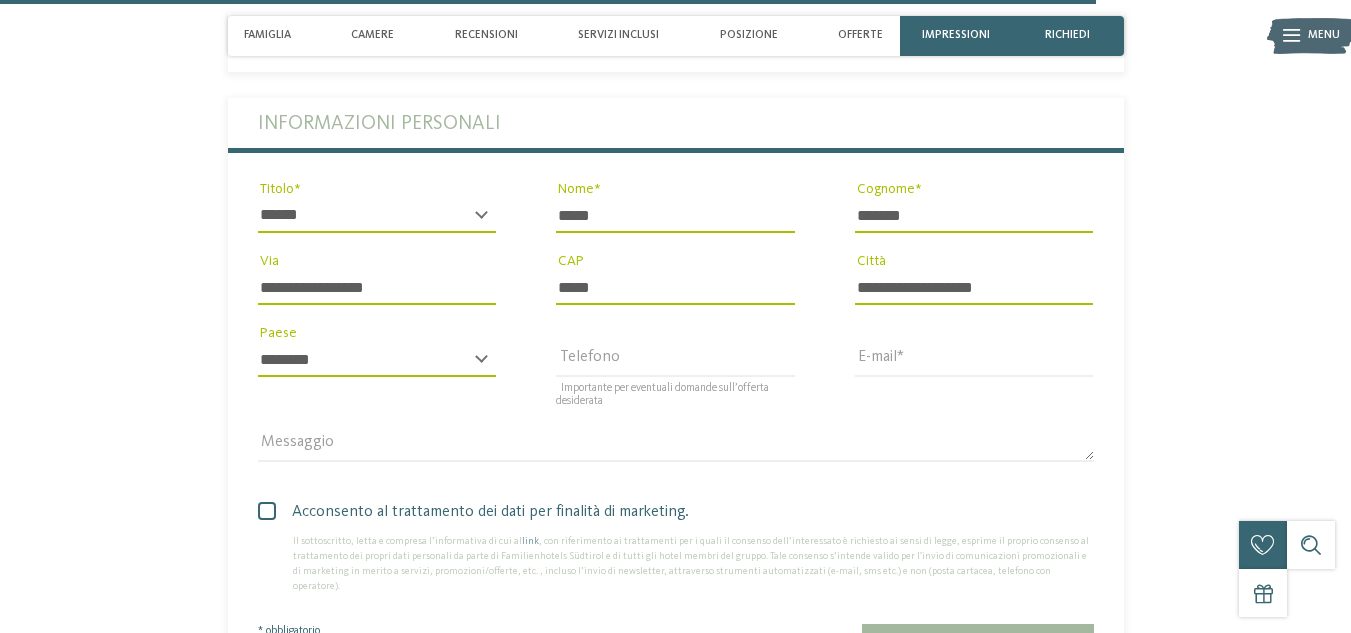 select on "**" 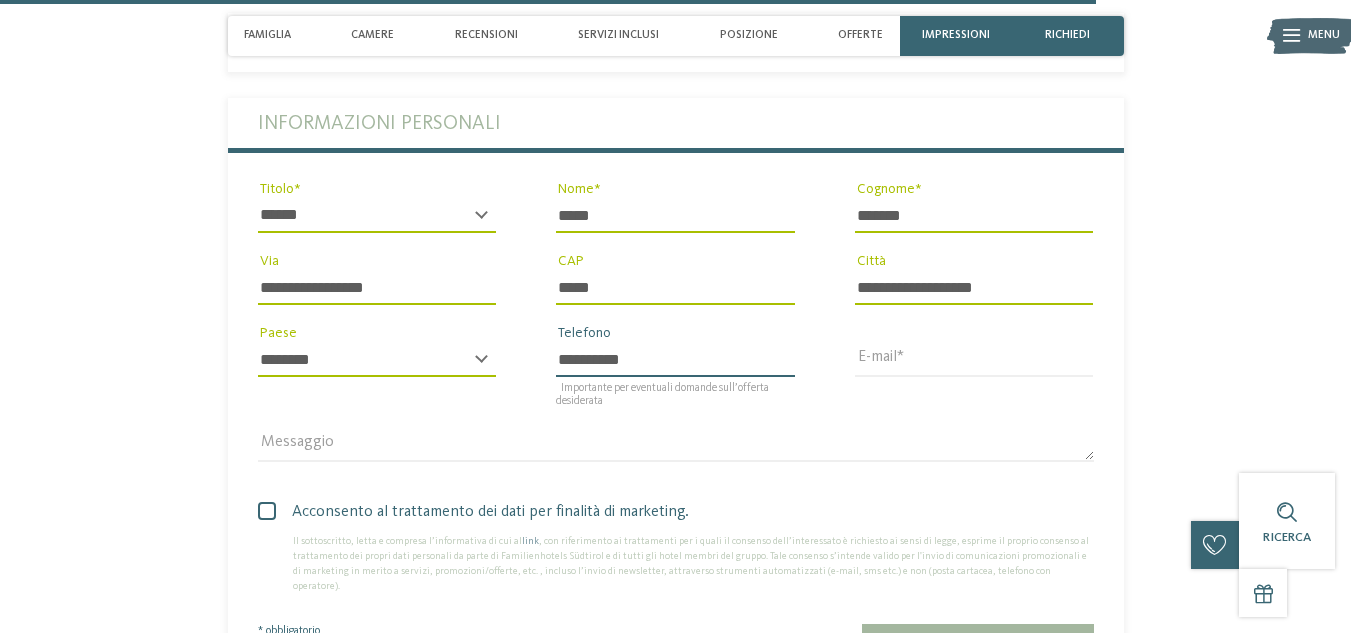 type on "**********" 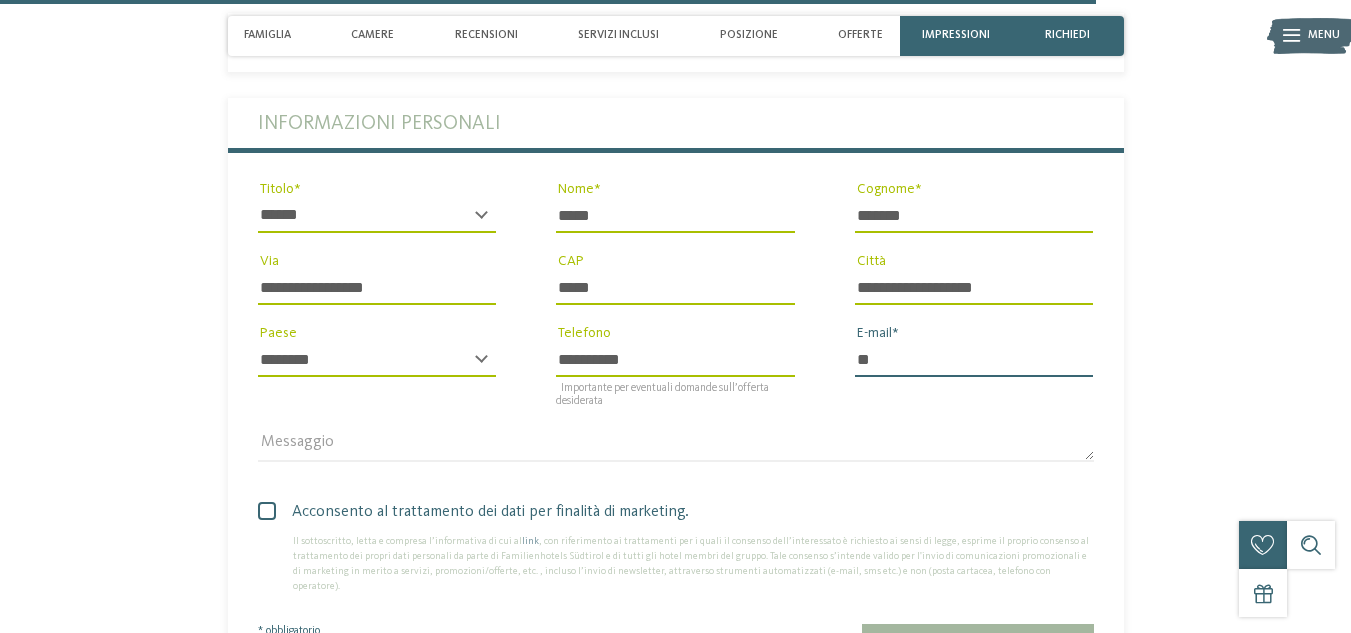 type on "*" 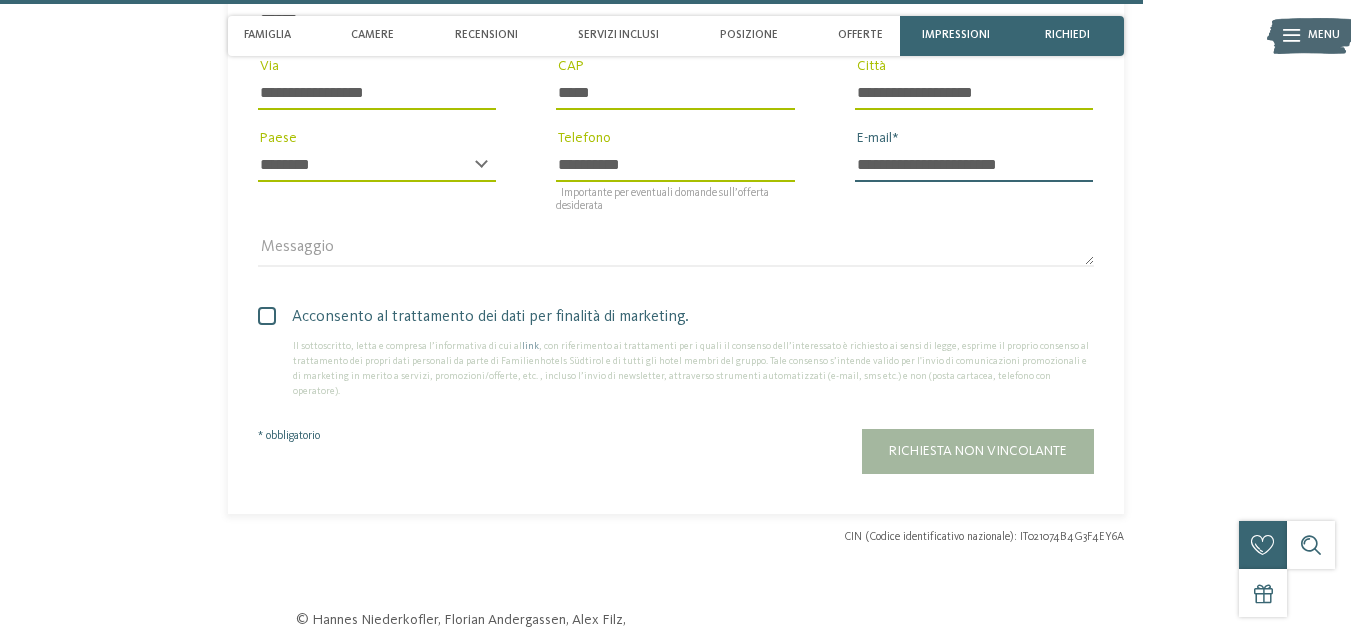 scroll, scrollTop: 4865, scrollLeft: 0, axis: vertical 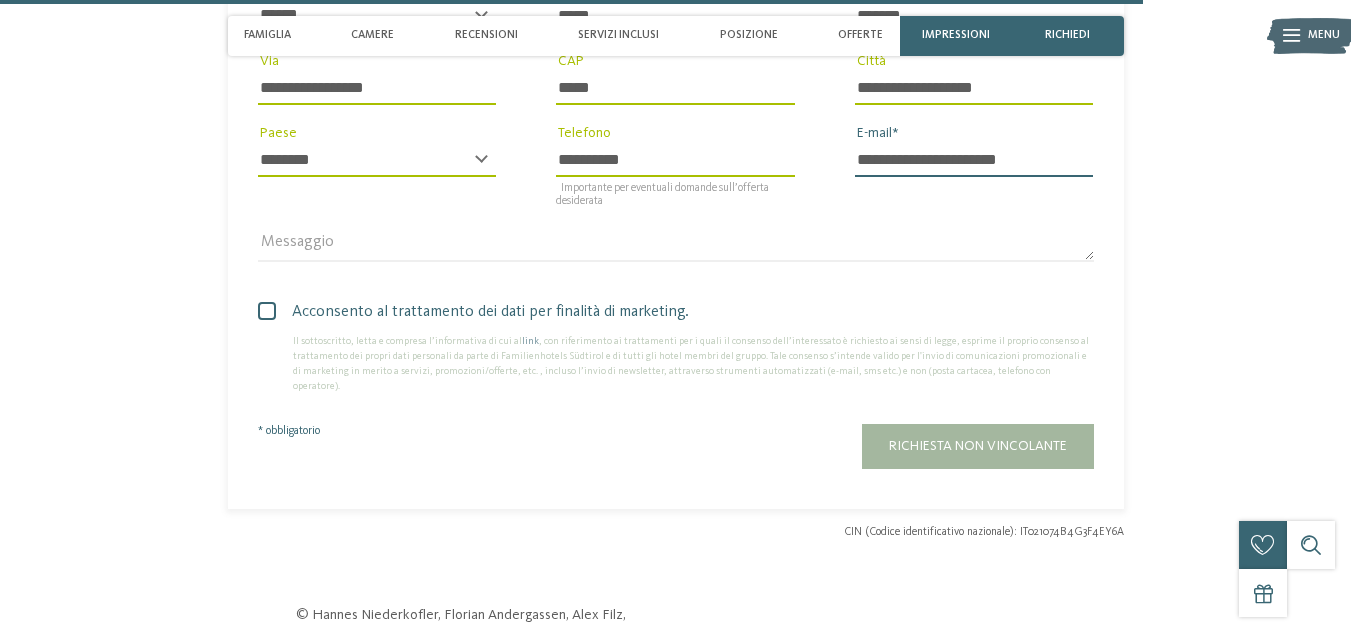 type on "**********" 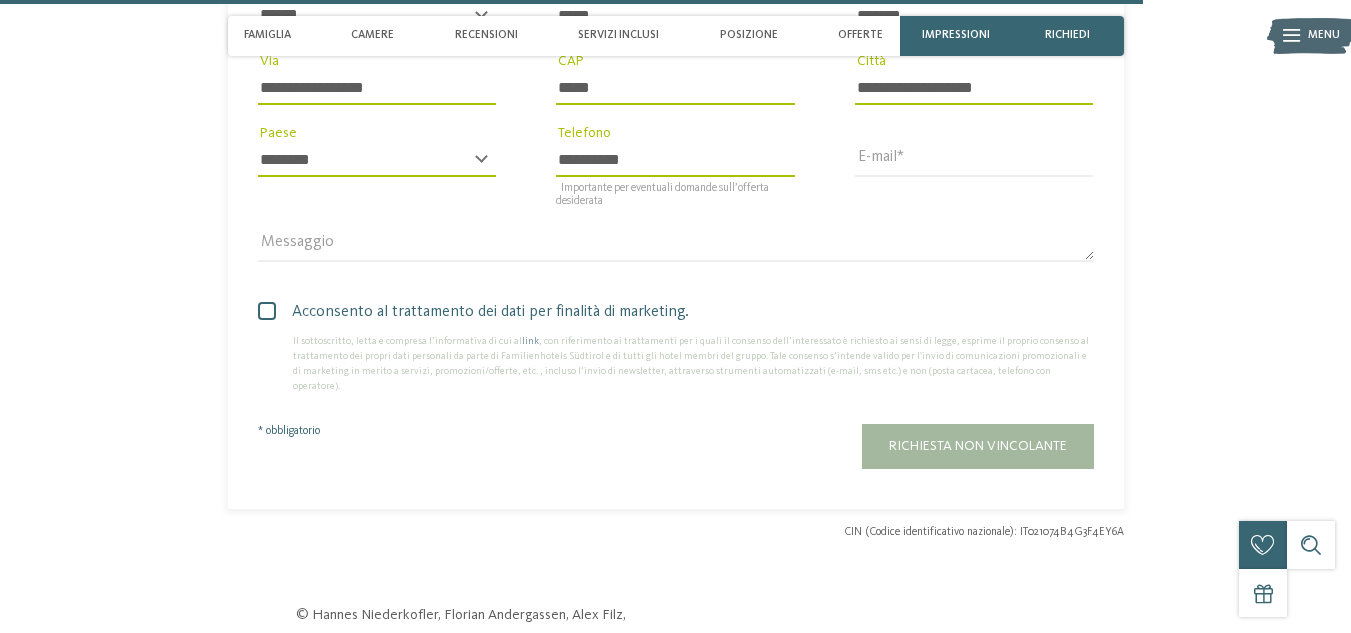 click at bounding box center [267, 311] 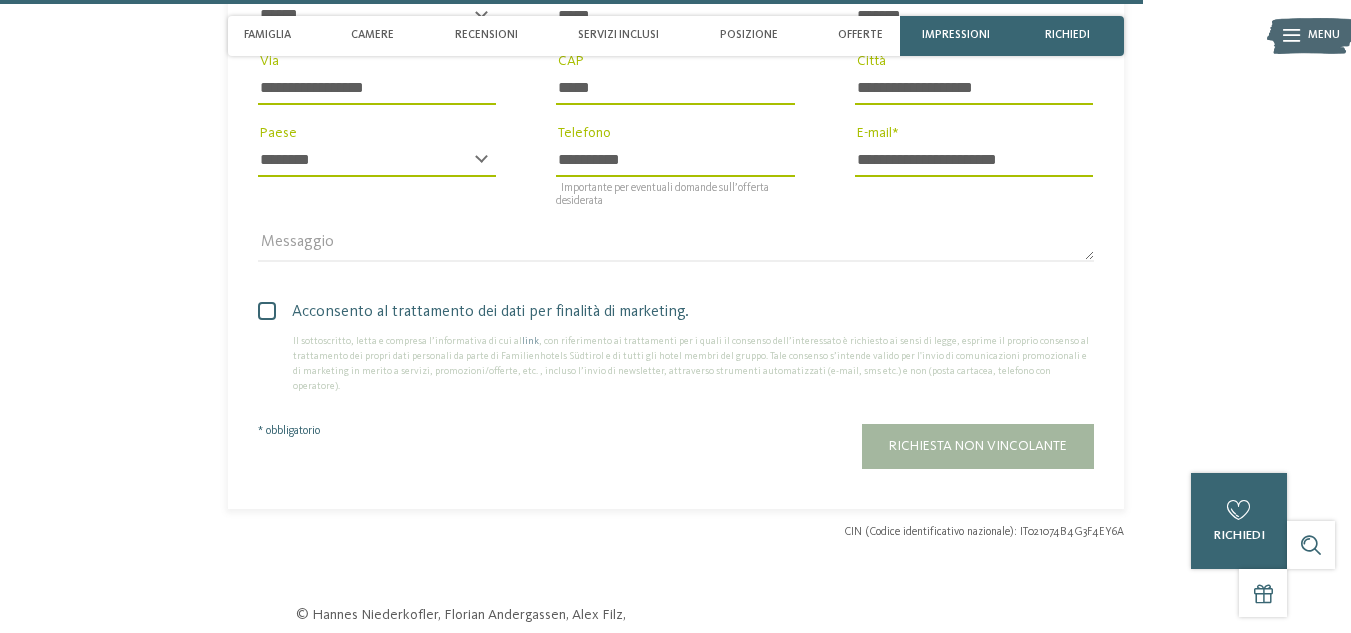 click on "Messaggio" at bounding box center [676, 254] 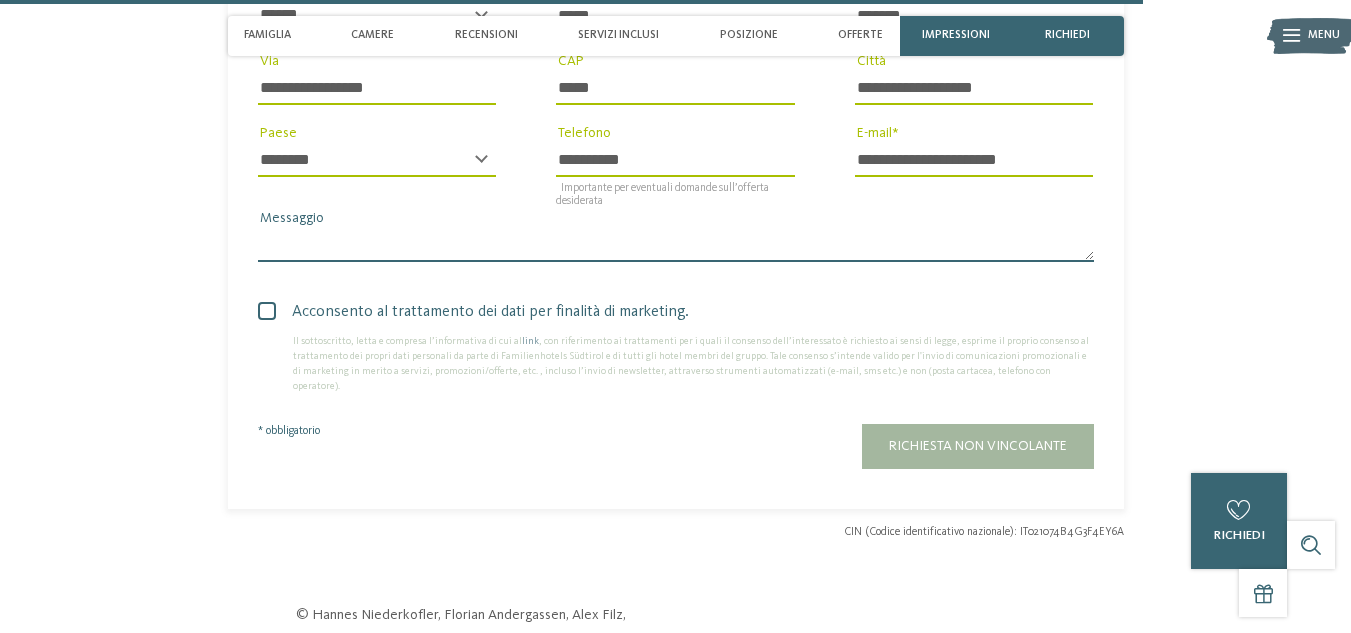 click on "Messaggio" at bounding box center (676, 245) 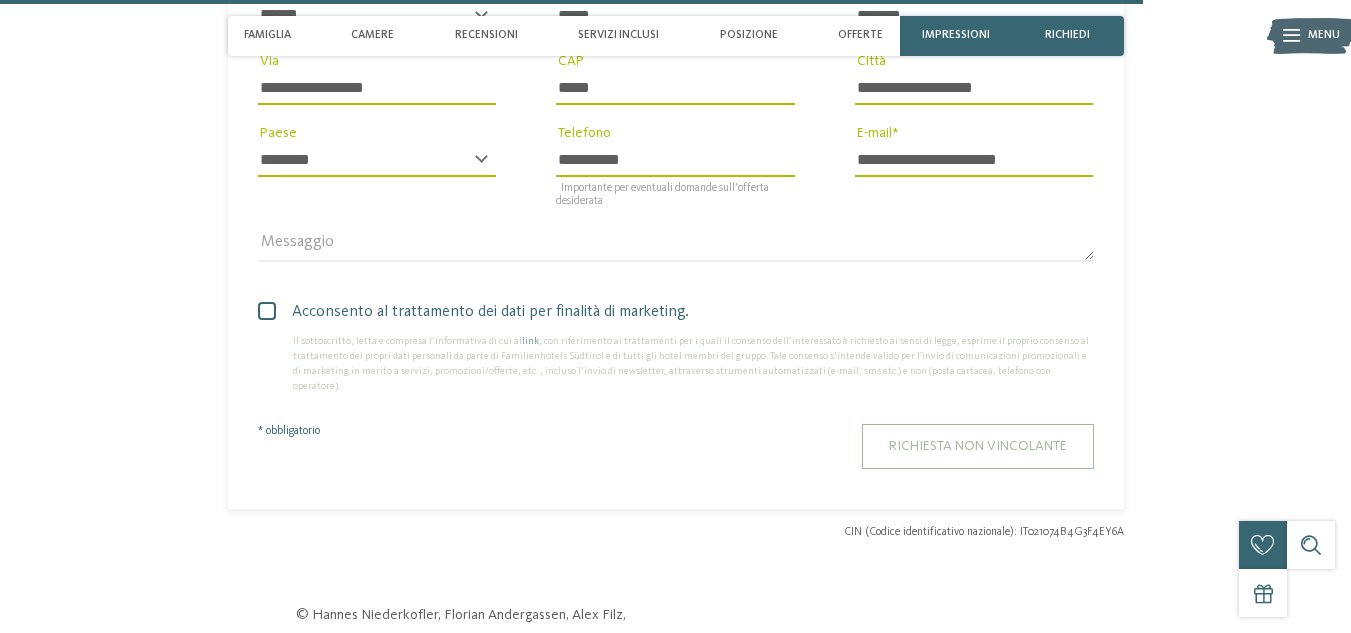 click on "Richiesta non vincolante" at bounding box center [978, 446] 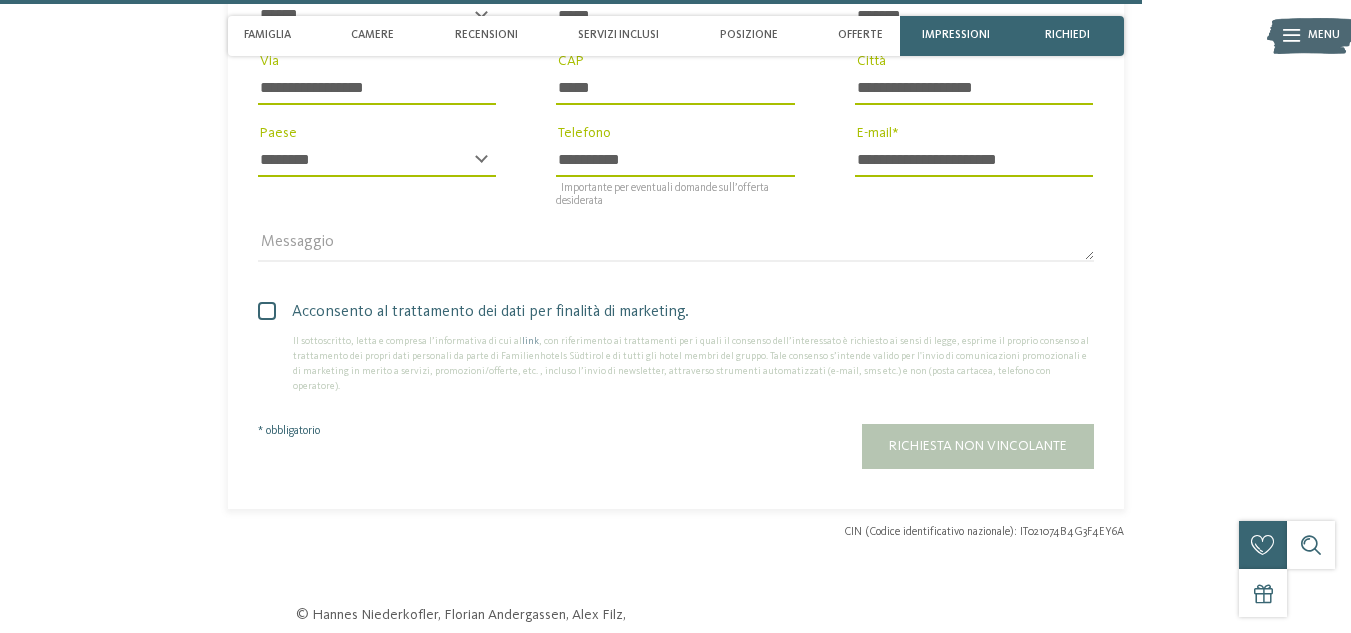 scroll, scrollTop: 4859, scrollLeft: 0, axis: vertical 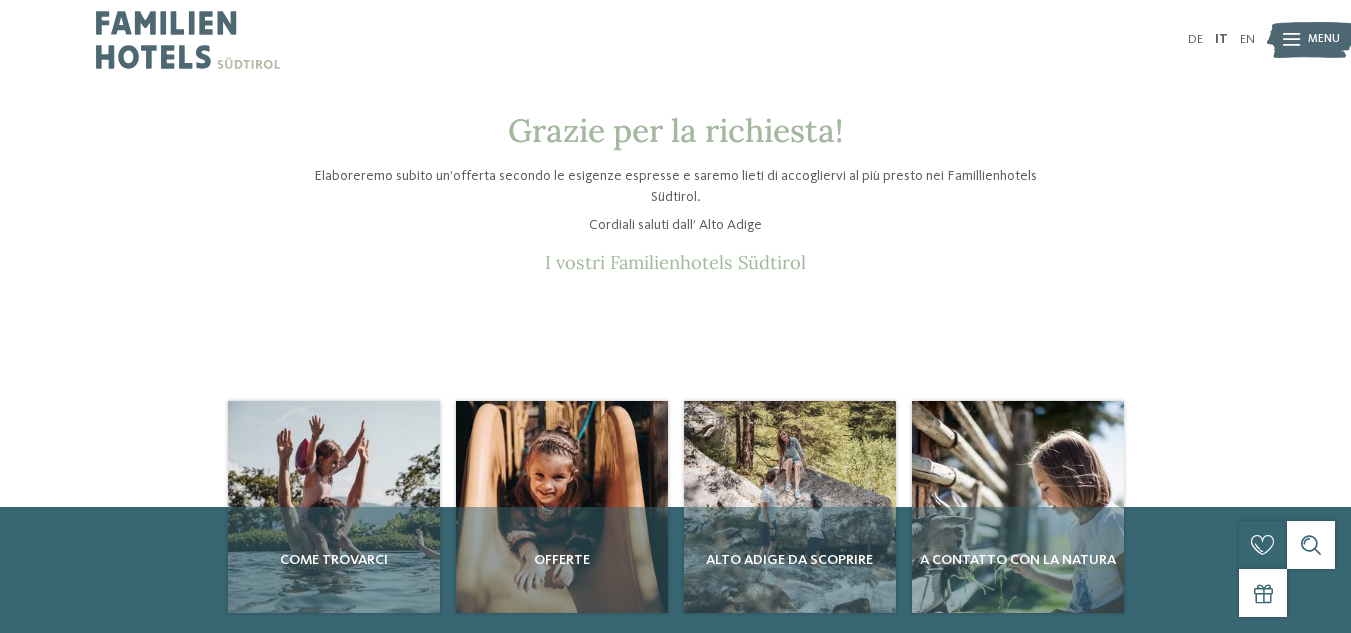 click on "Menu" at bounding box center (1324, 40) 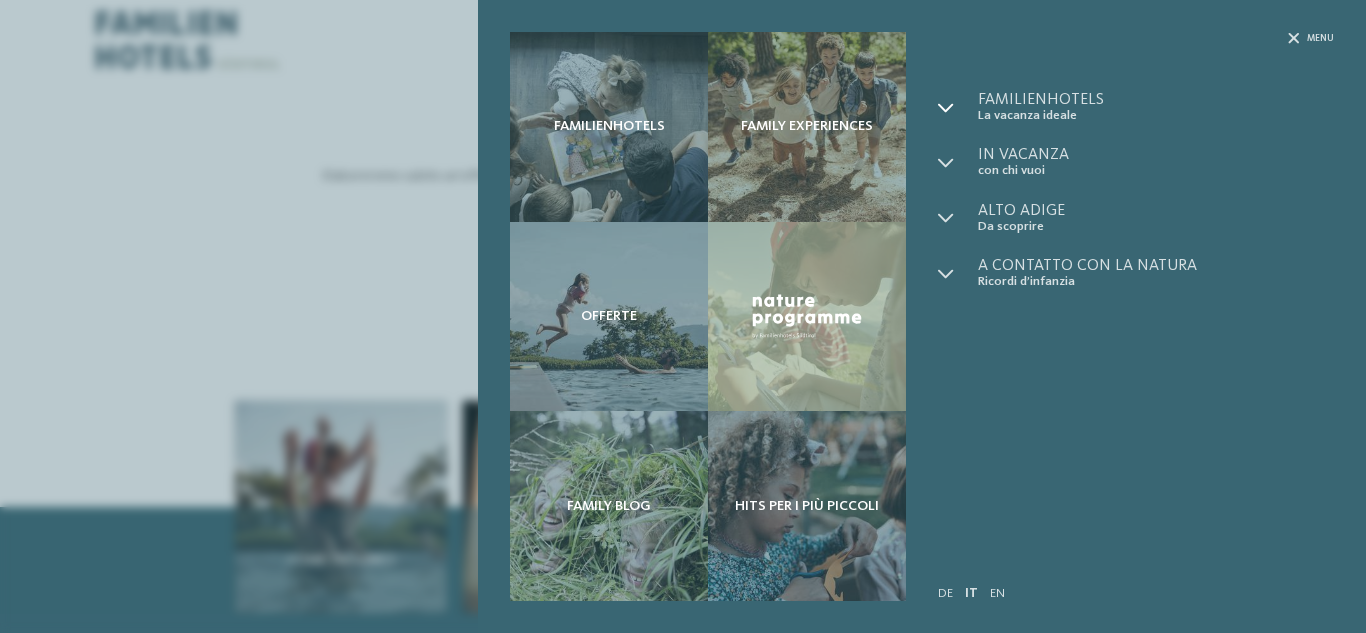 click at bounding box center (946, 108) 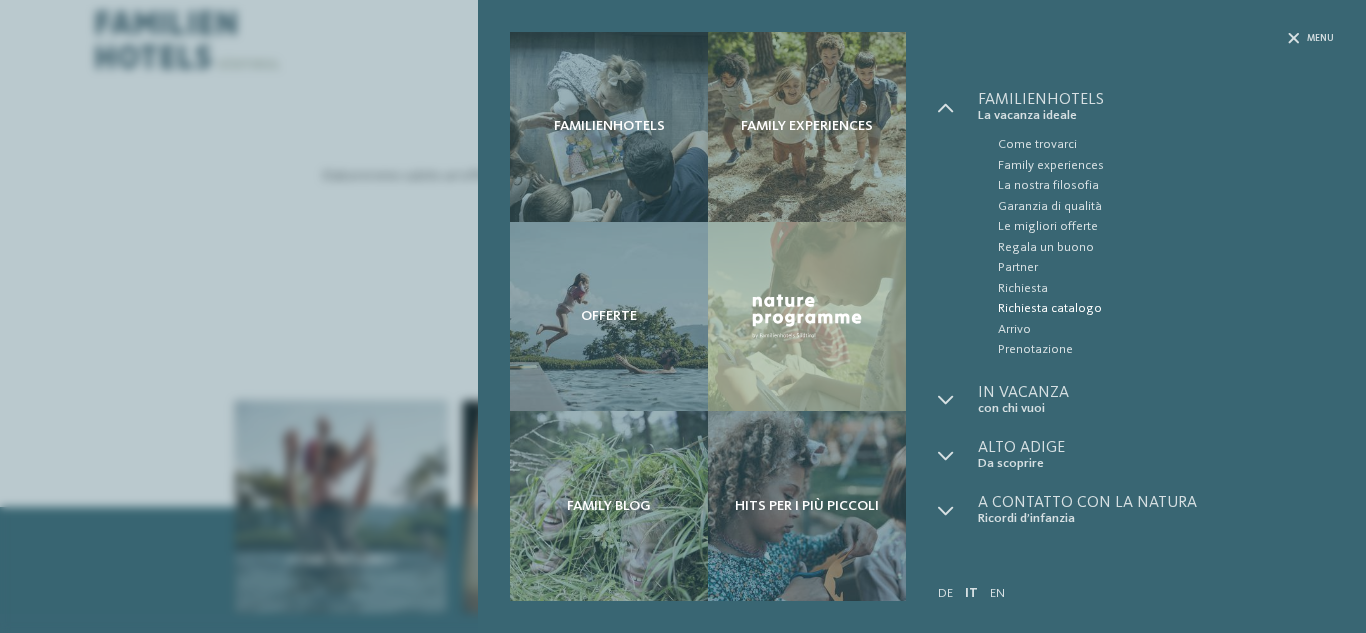 click on "Richiesta catalogo" at bounding box center (1166, 309) 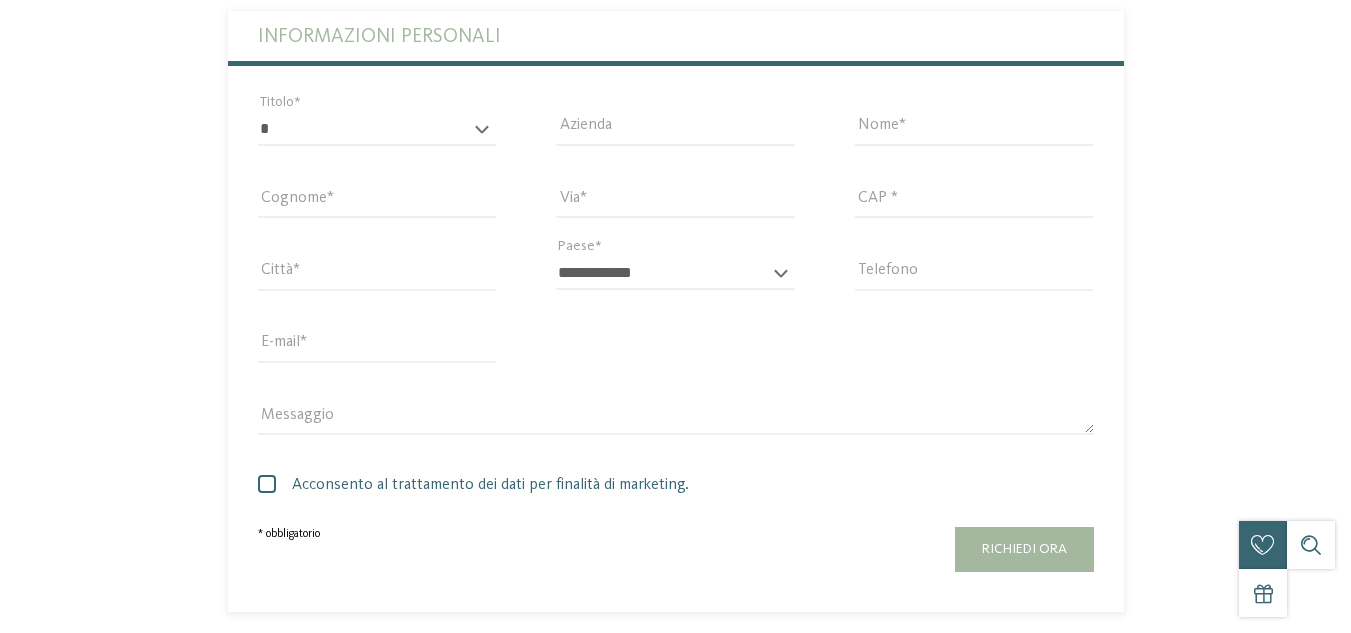 scroll, scrollTop: 0, scrollLeft: 0, axis: both 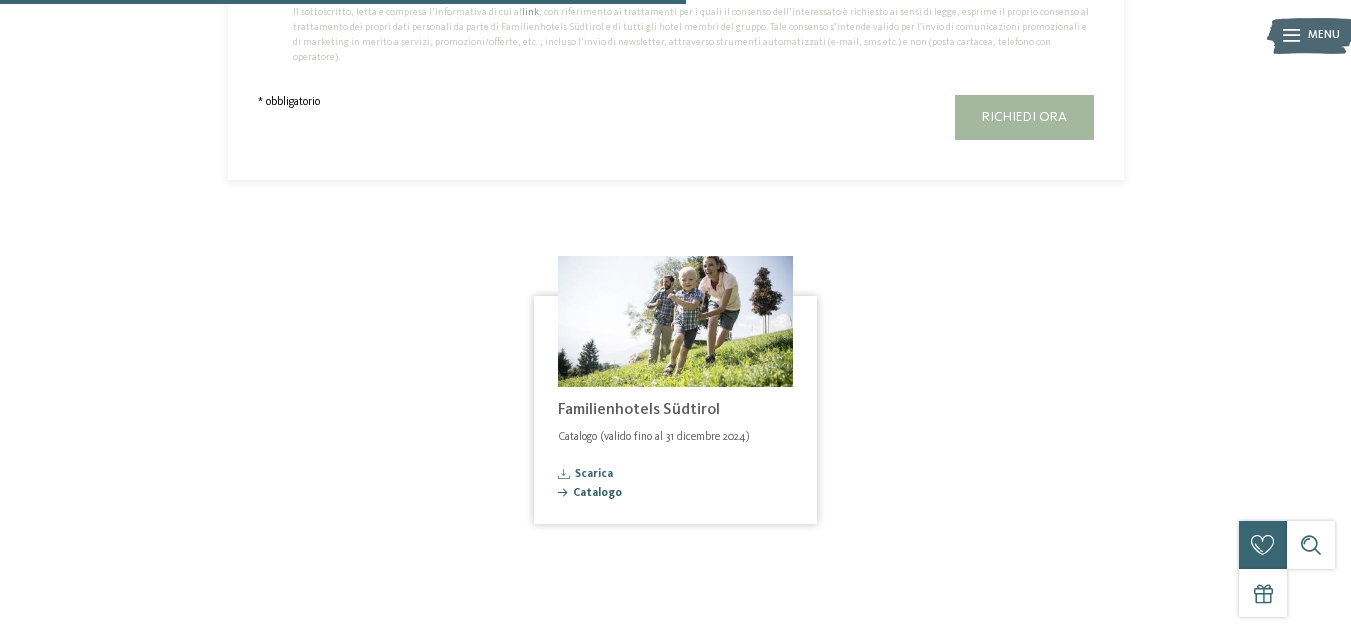 click on "Catalogo" at bounding box center [597, 493] 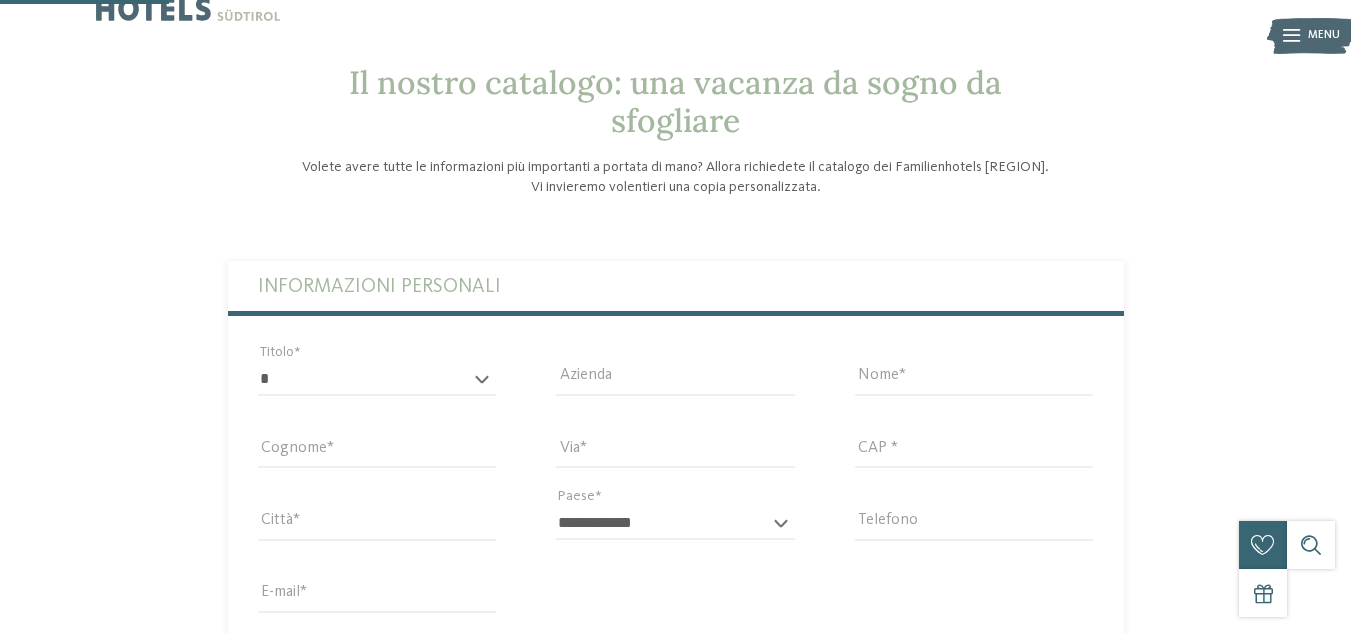 scroll, scrollTop: 0, scrollLeft: 0, axis: both 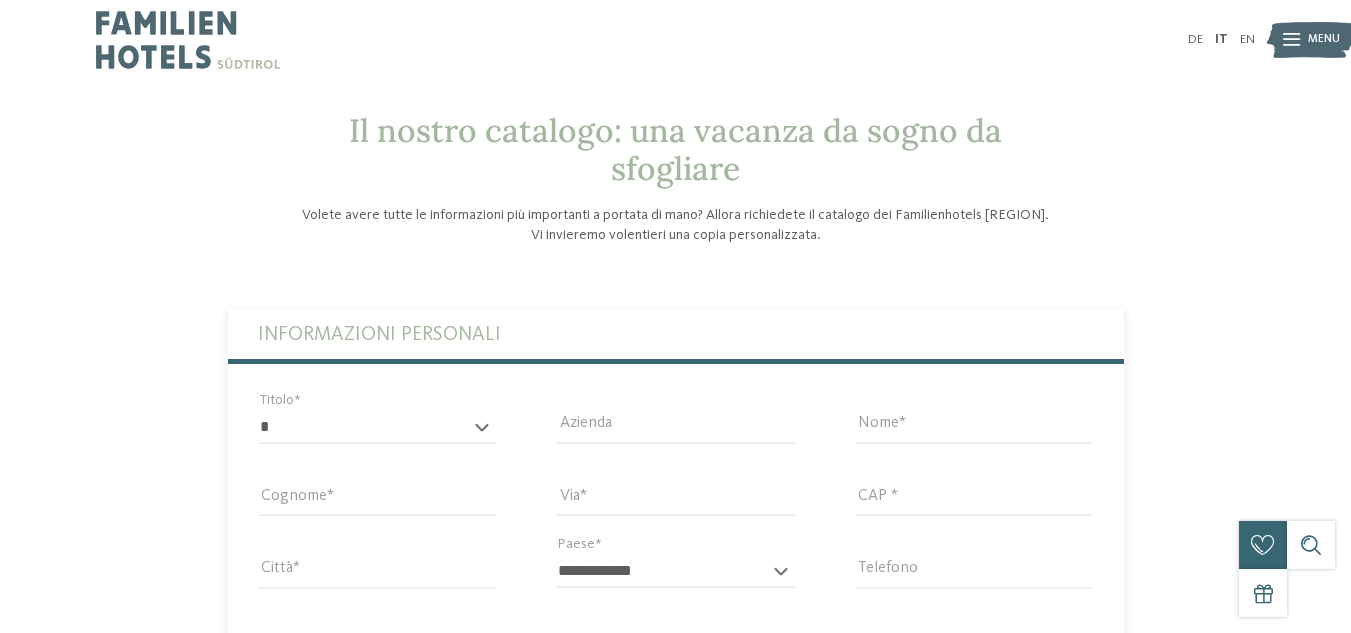 click at bounding box center (188, 40) 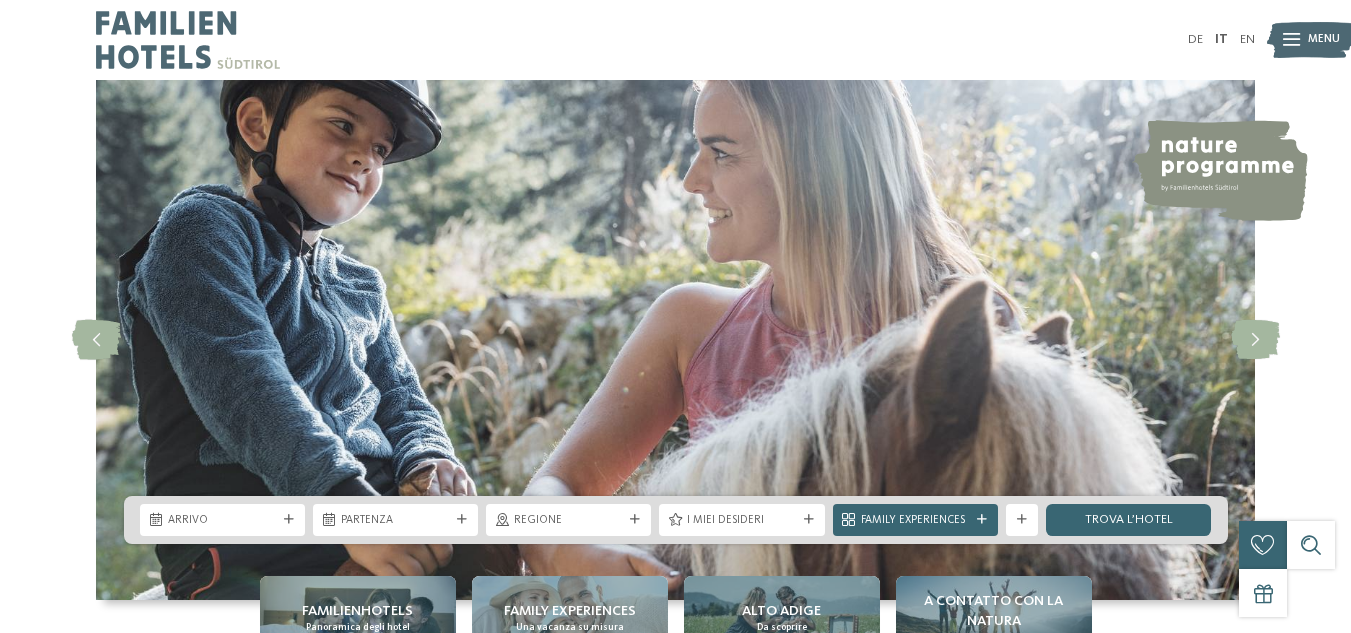 scroll, scrollTop: 0, scrollLeft: 0, axis: both 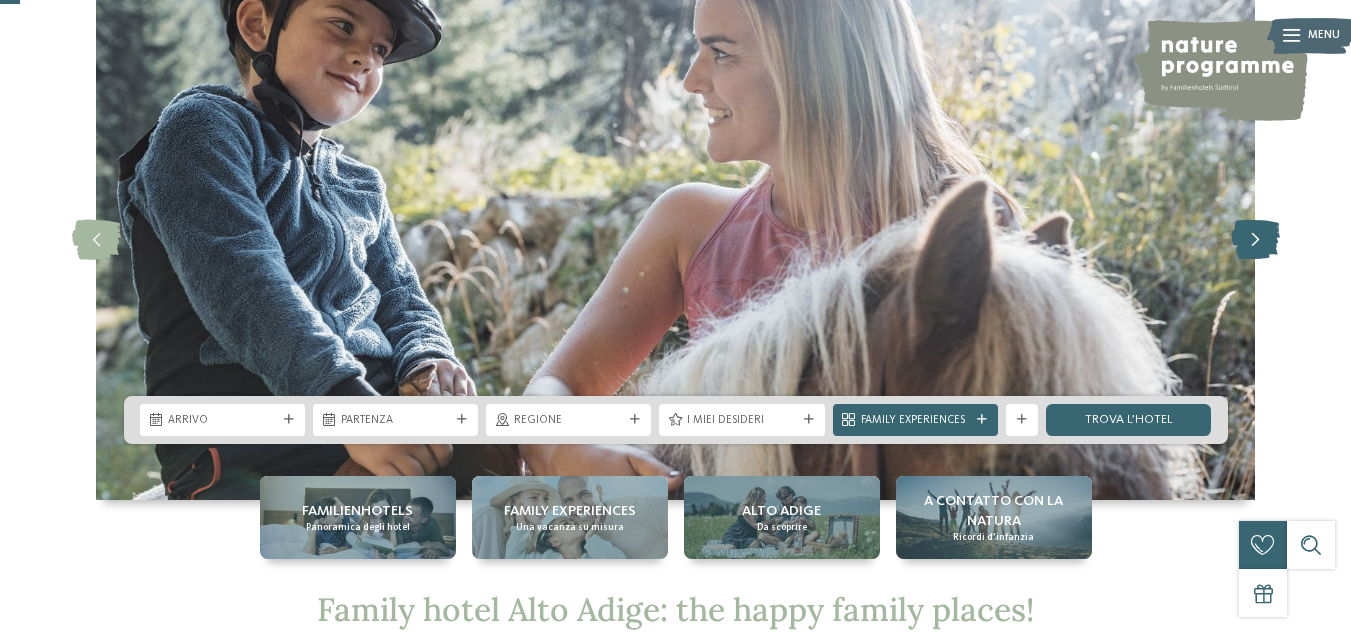 click at bounding box center (1255, 240) 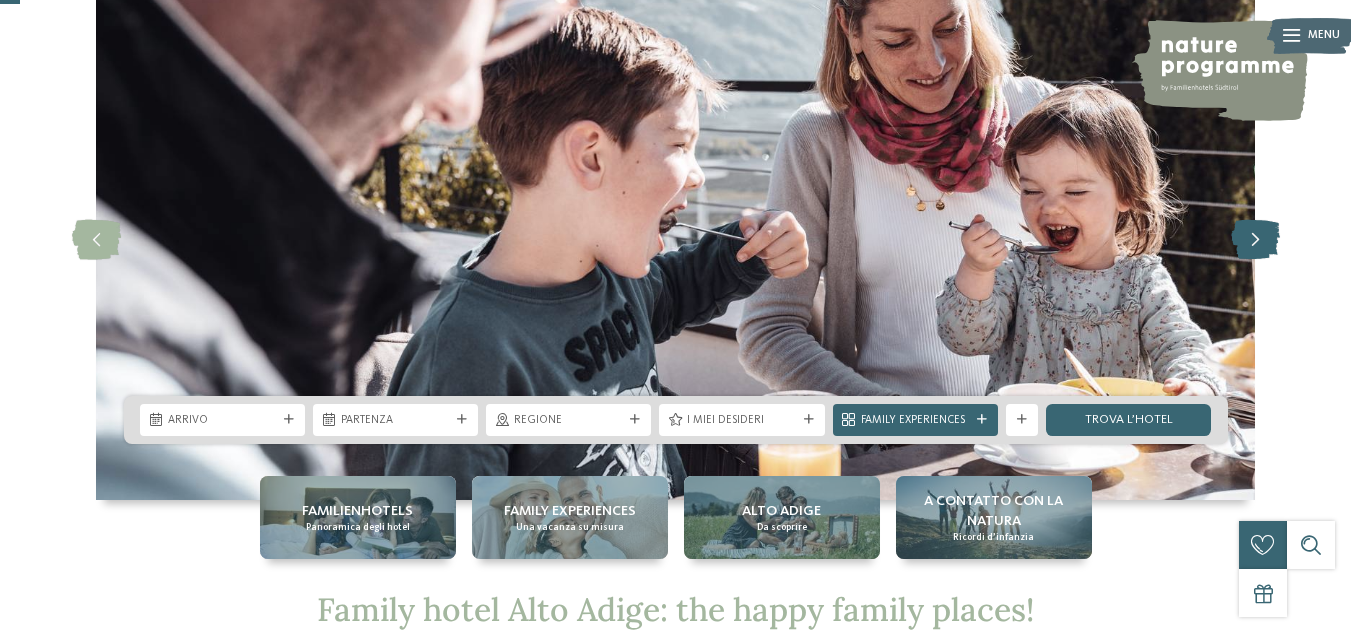 click at bounding box center [1255, 240] 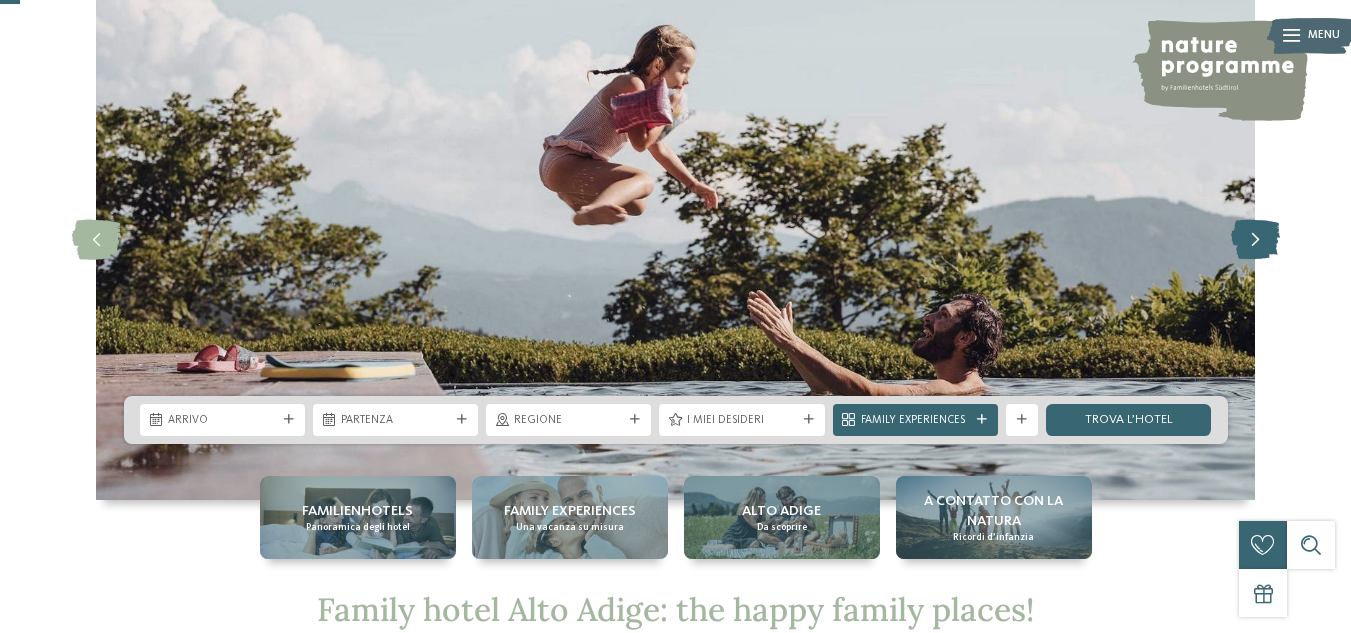 click at bounding box center (1255, 240) 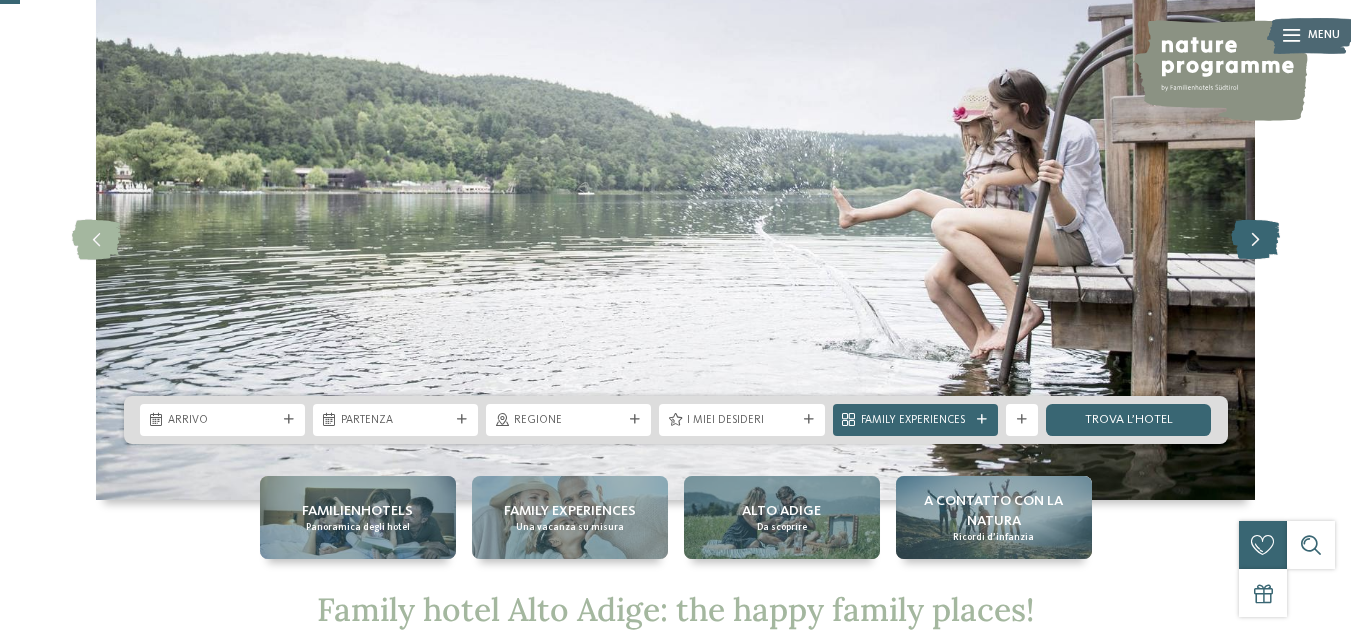 click at bounding box center [1255, 240] 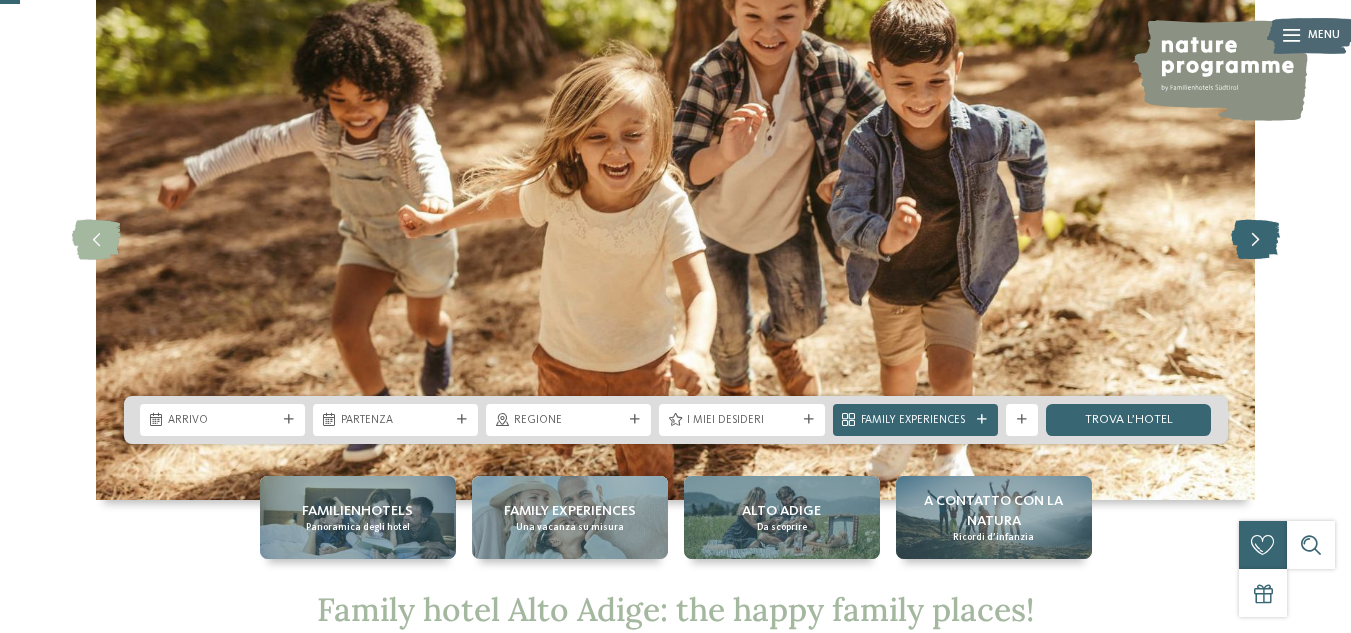 click at bounding box center (1255, 240) 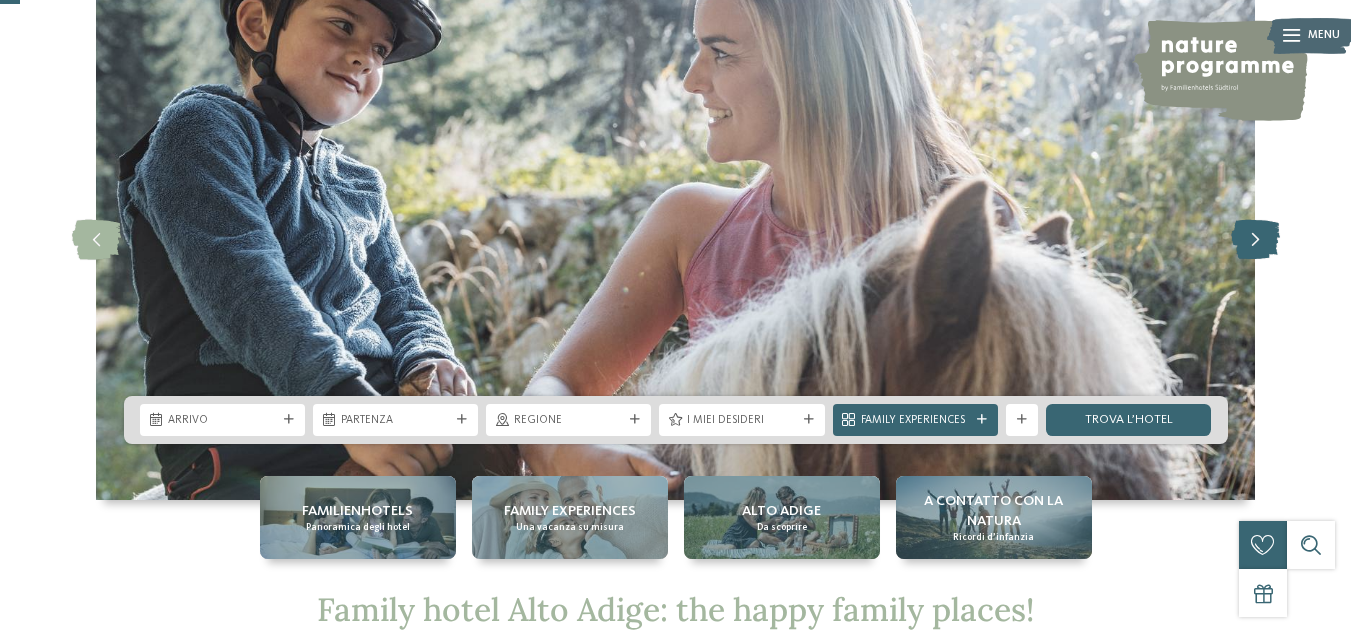 click at bounding box center (1255, 240) 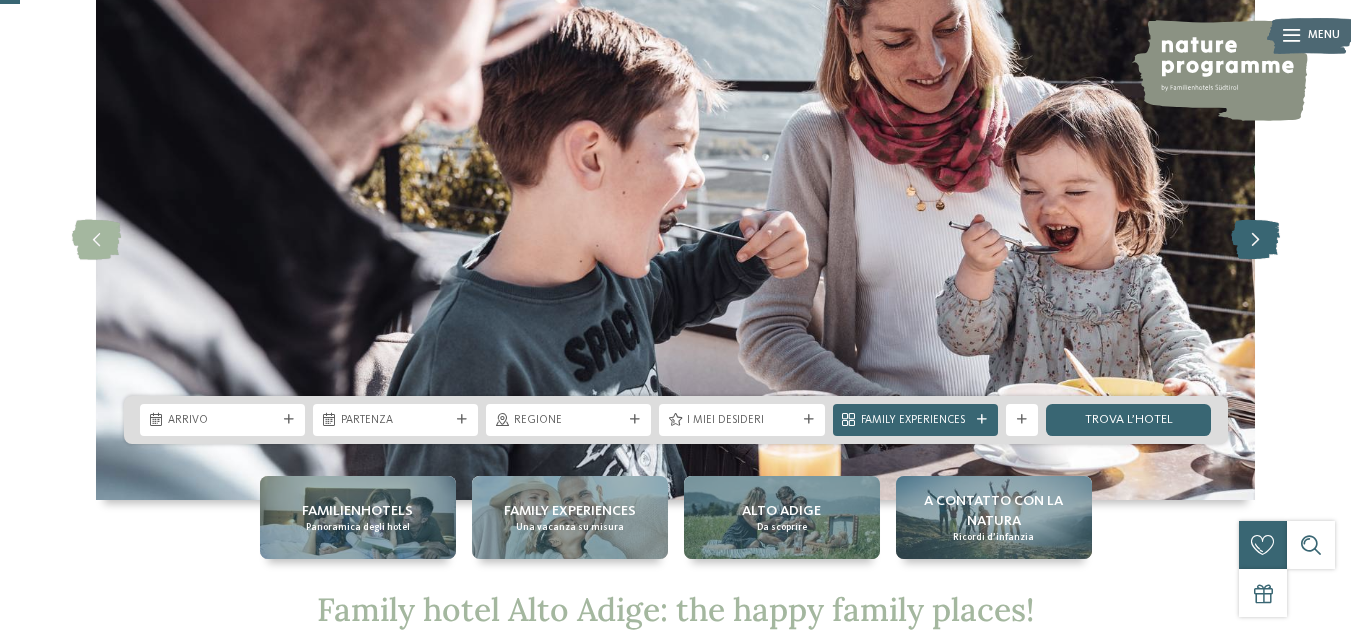 click at bounding box center [1255, 240] 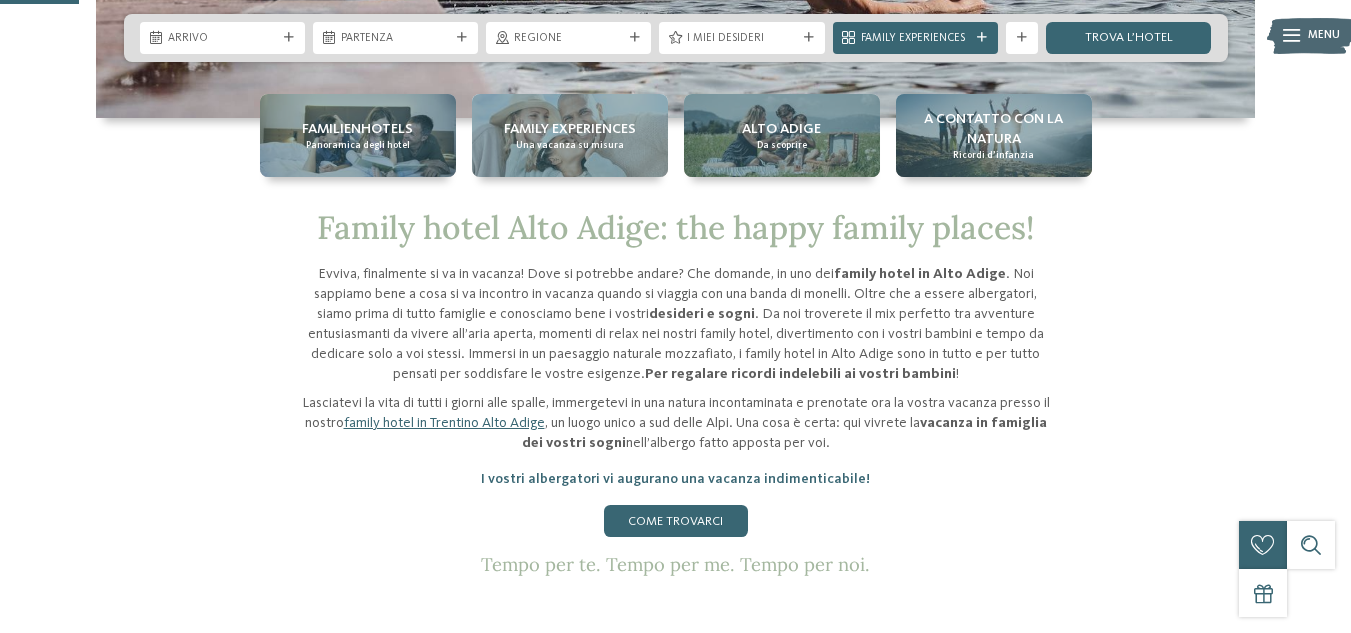 scroll, scrollTop: 500, scrollLeft: 0, axis: vertical 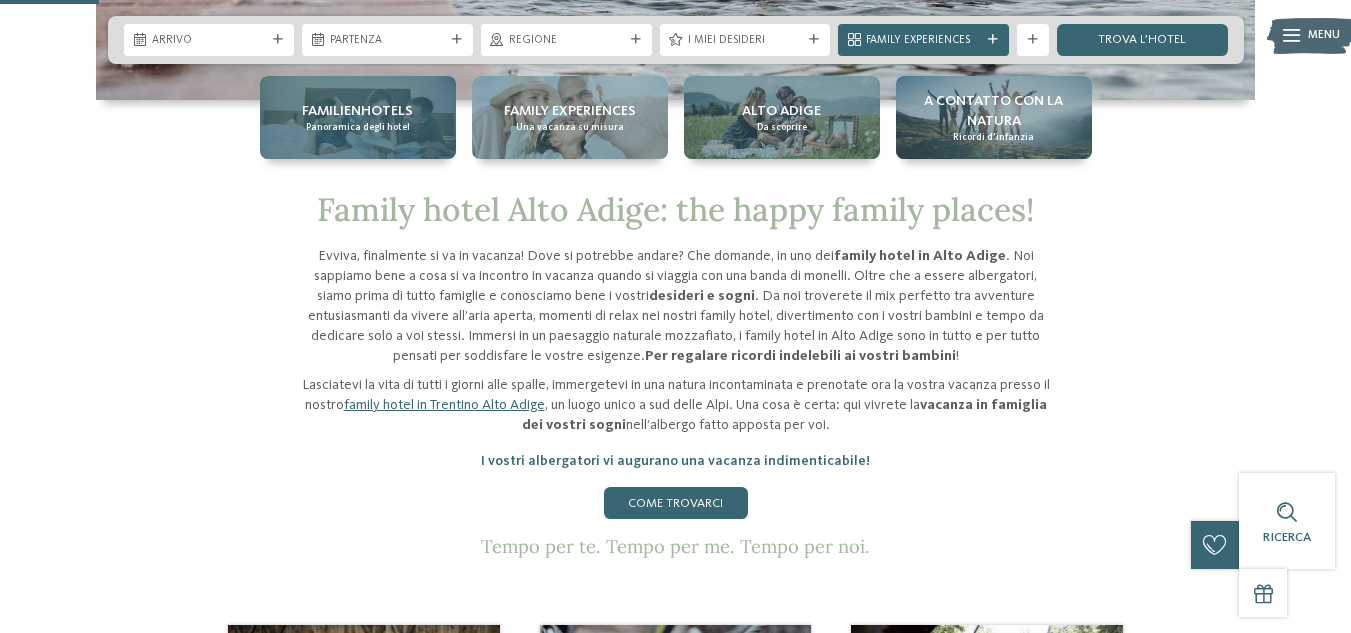 click on "Panoramica degli hotel" at bounding box center [358, 127] 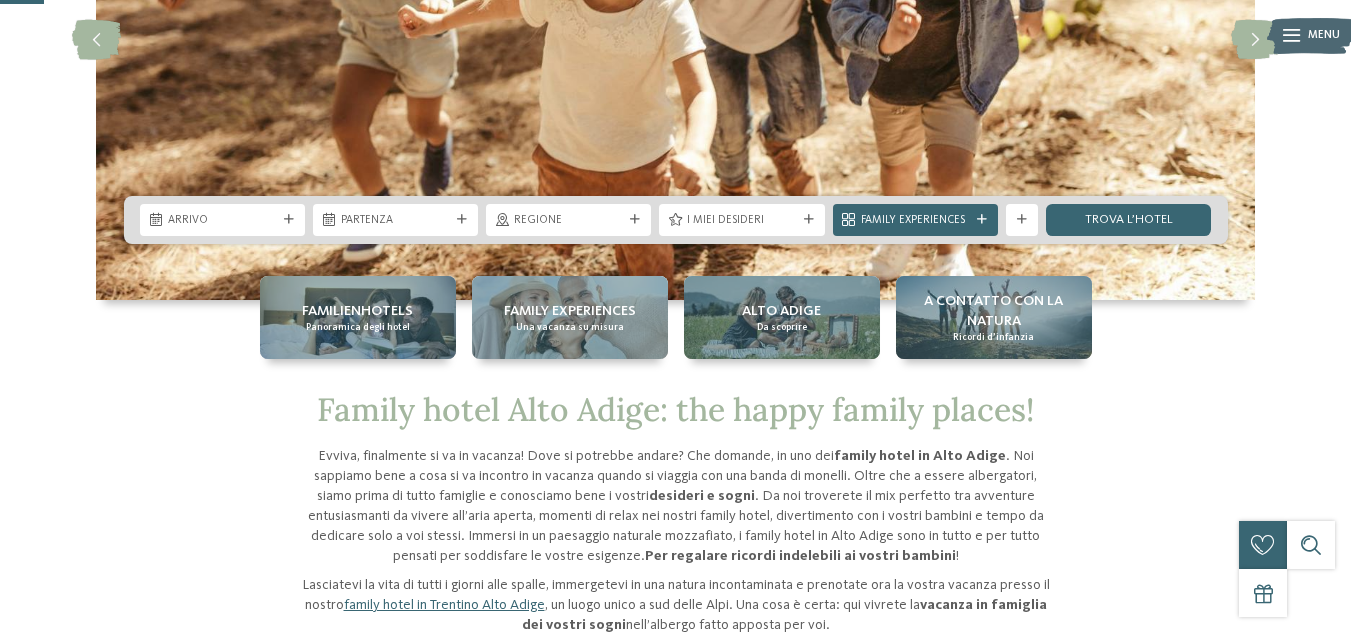 scroll, scrollTop: 0, scrollLeft: 0, axis: both 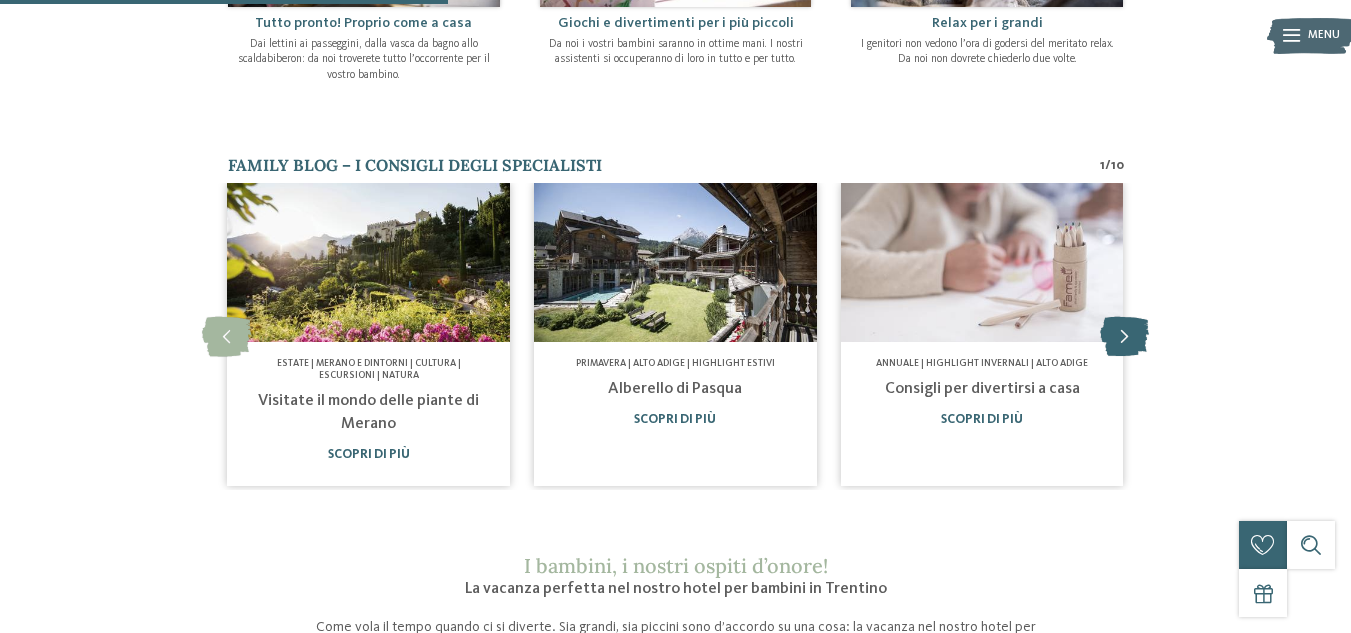 click at bounding box center [1124, 337] 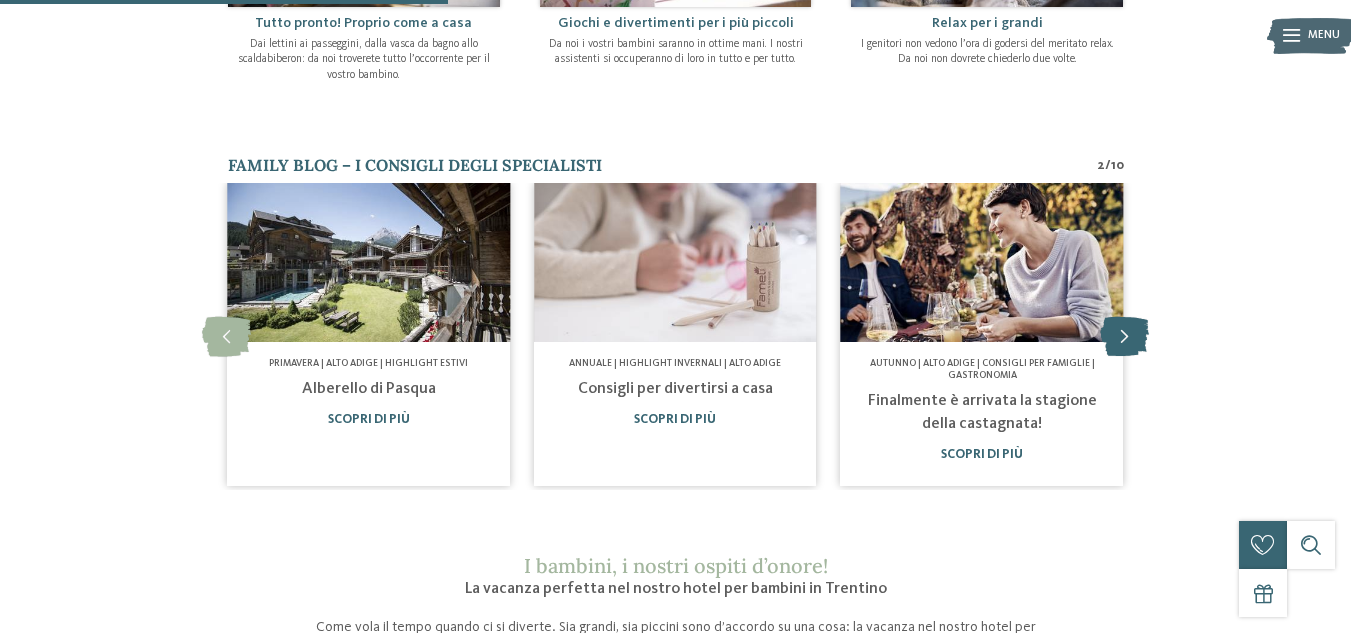 click at bounding box center (1124, 337) 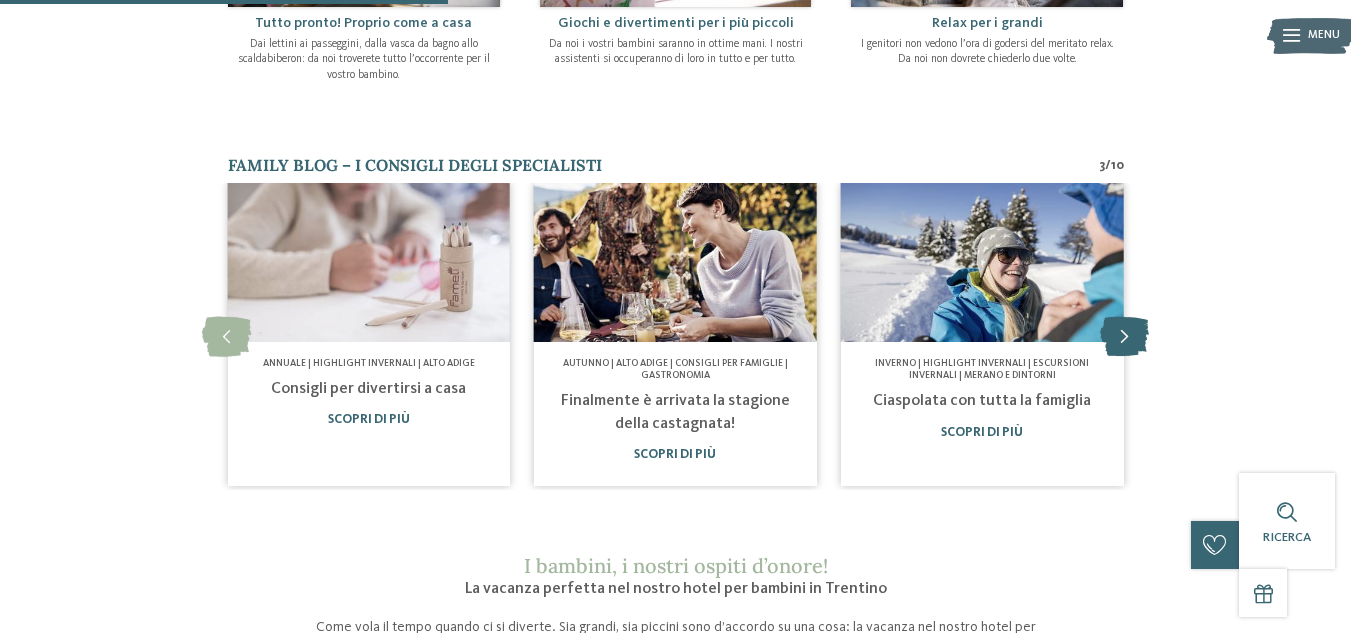 click at bounding box center [1124, 337] 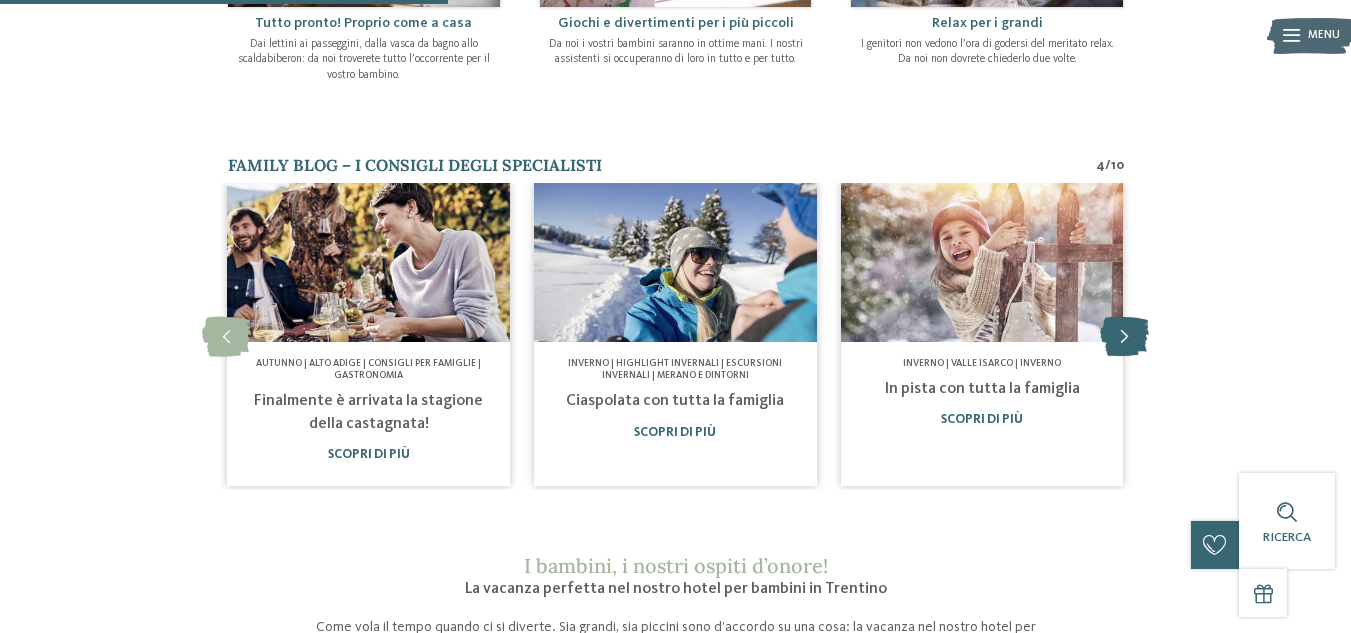 click at bounding box center [1124, 337] 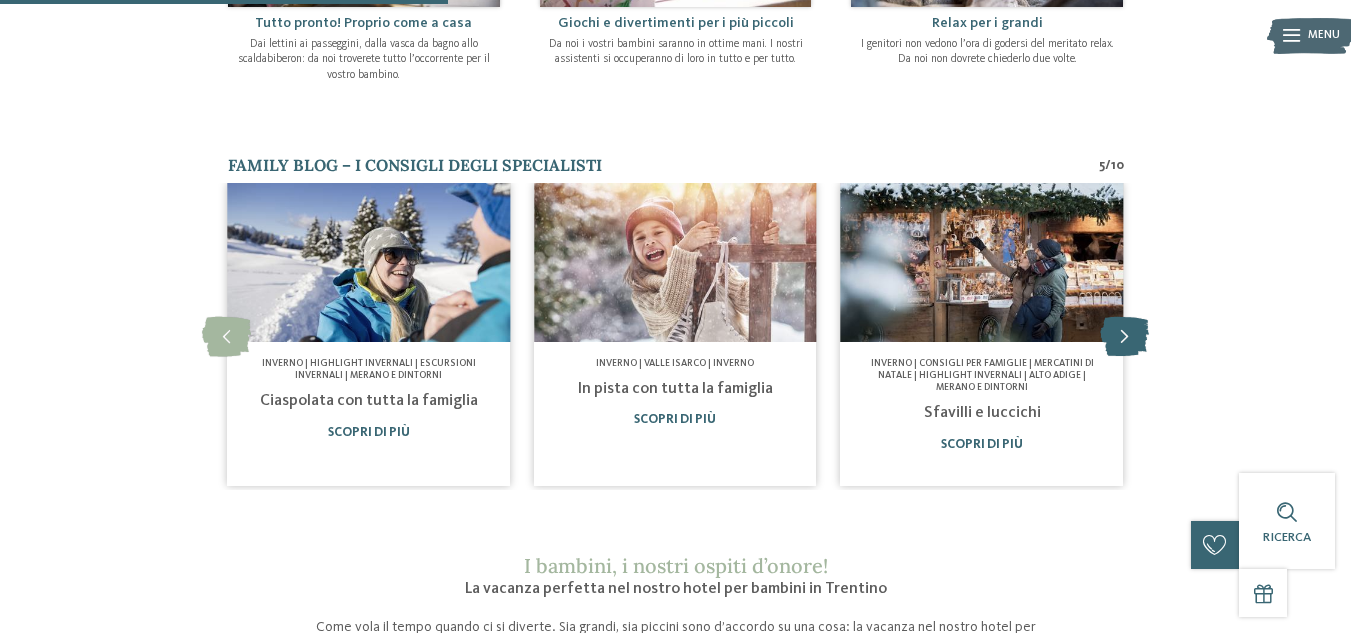 click at bounding box center (1124, 337) 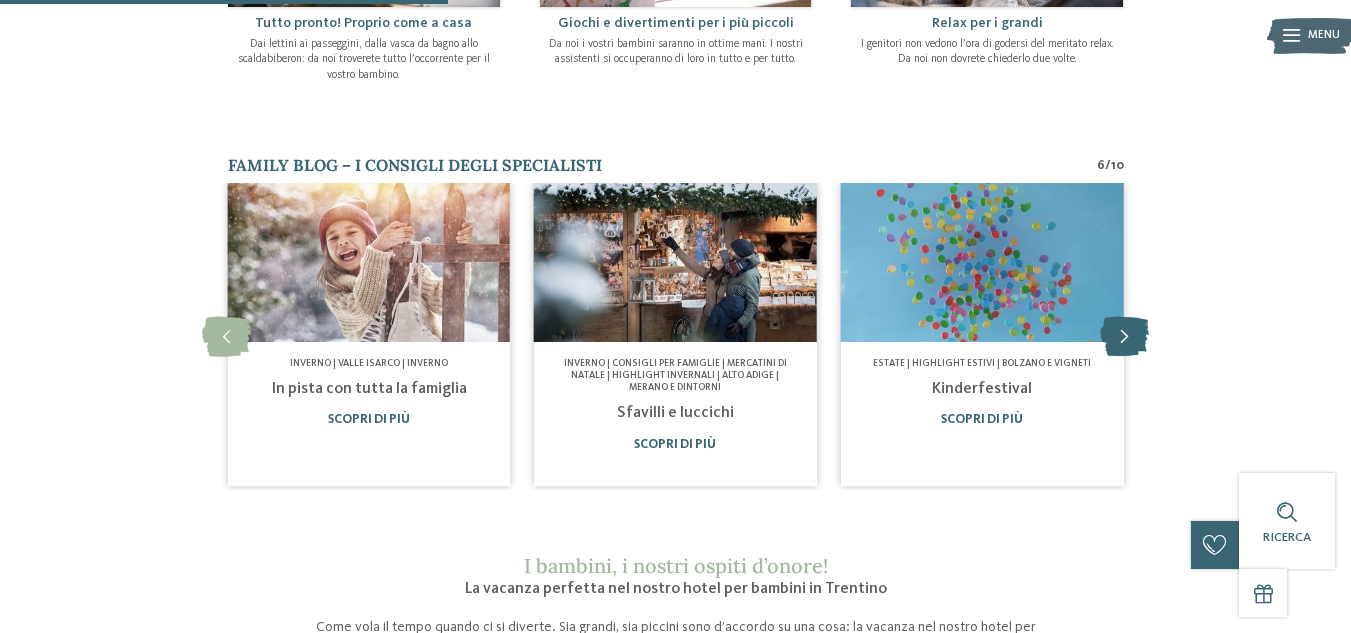 click at bounding box center [1124, 337] 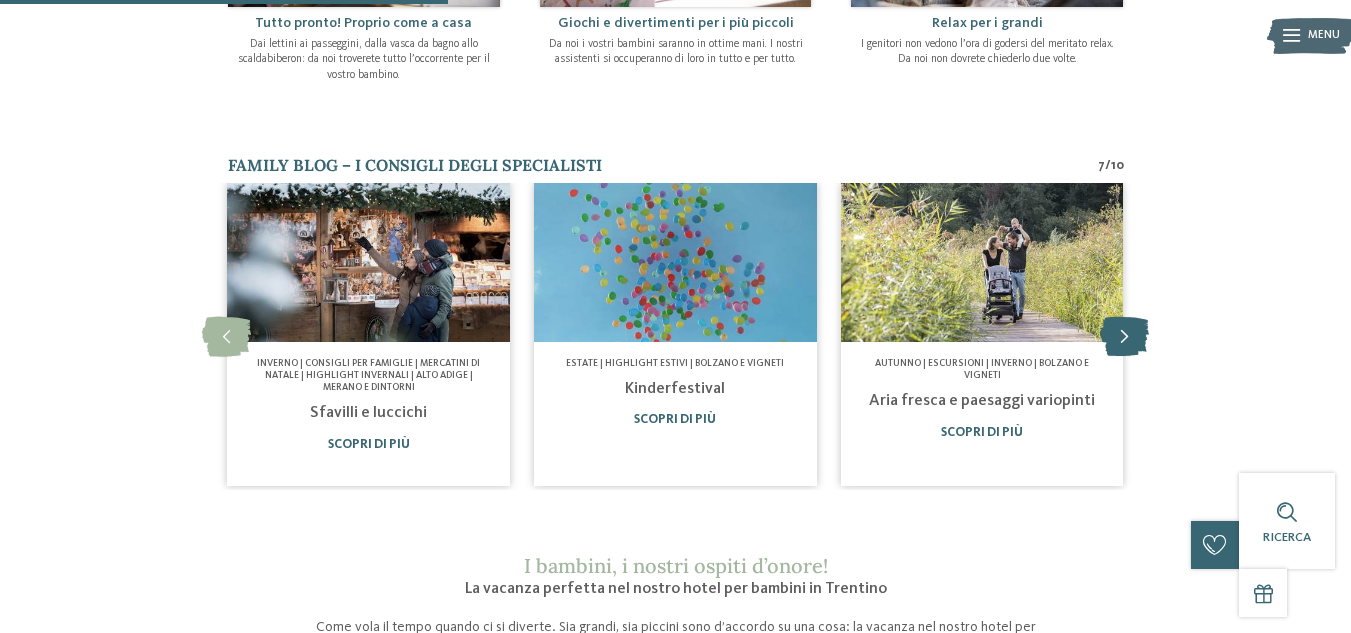 click at bounding box center (1124, 337) 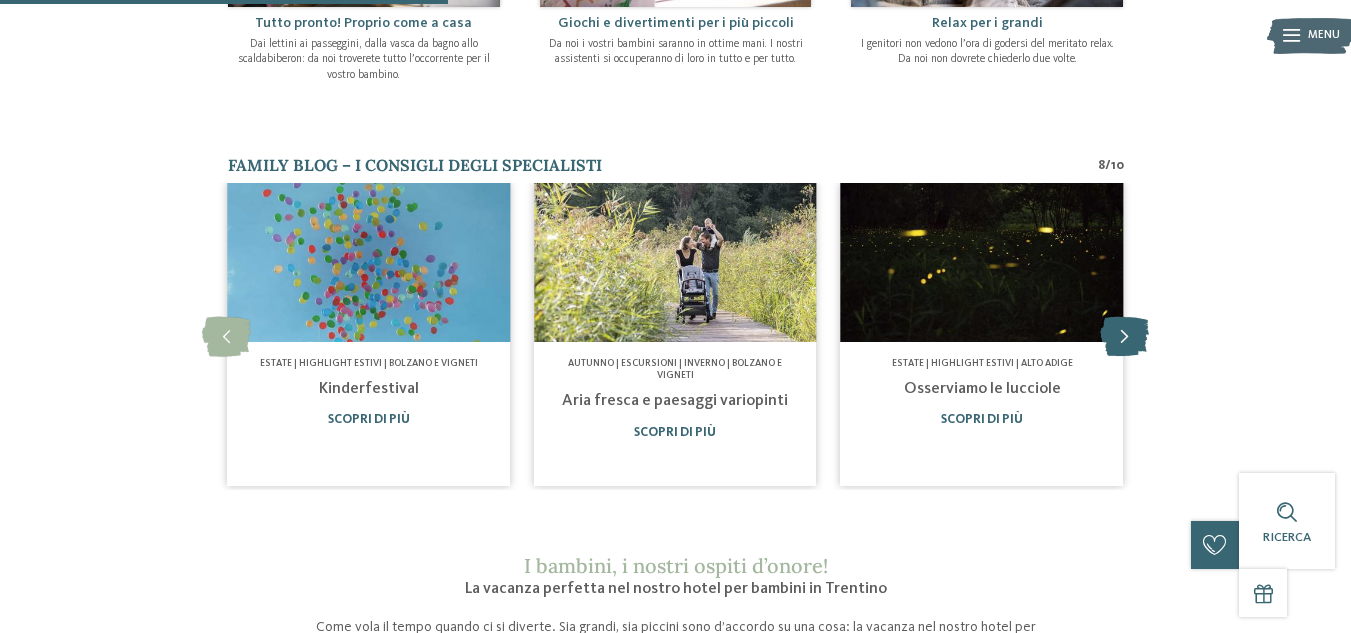 click at bounding box center [1124, 337] 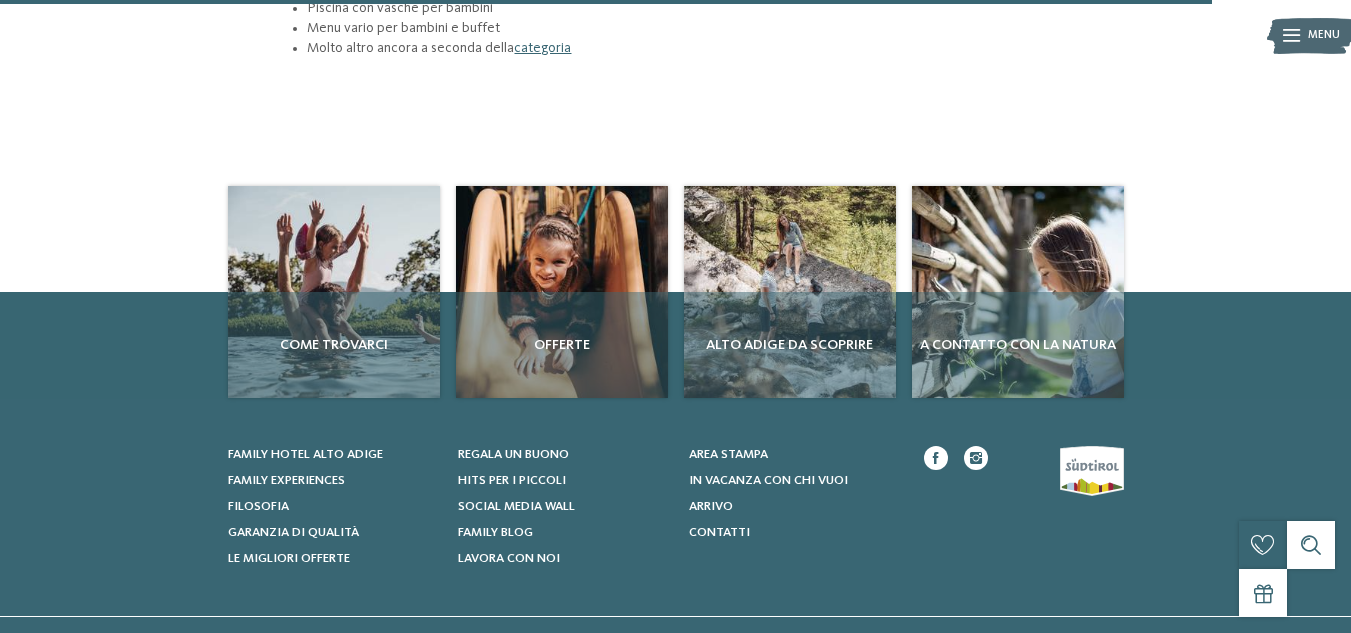 scroll, scrollTop: 2700, scrollLeft: 0, axis: vertical 